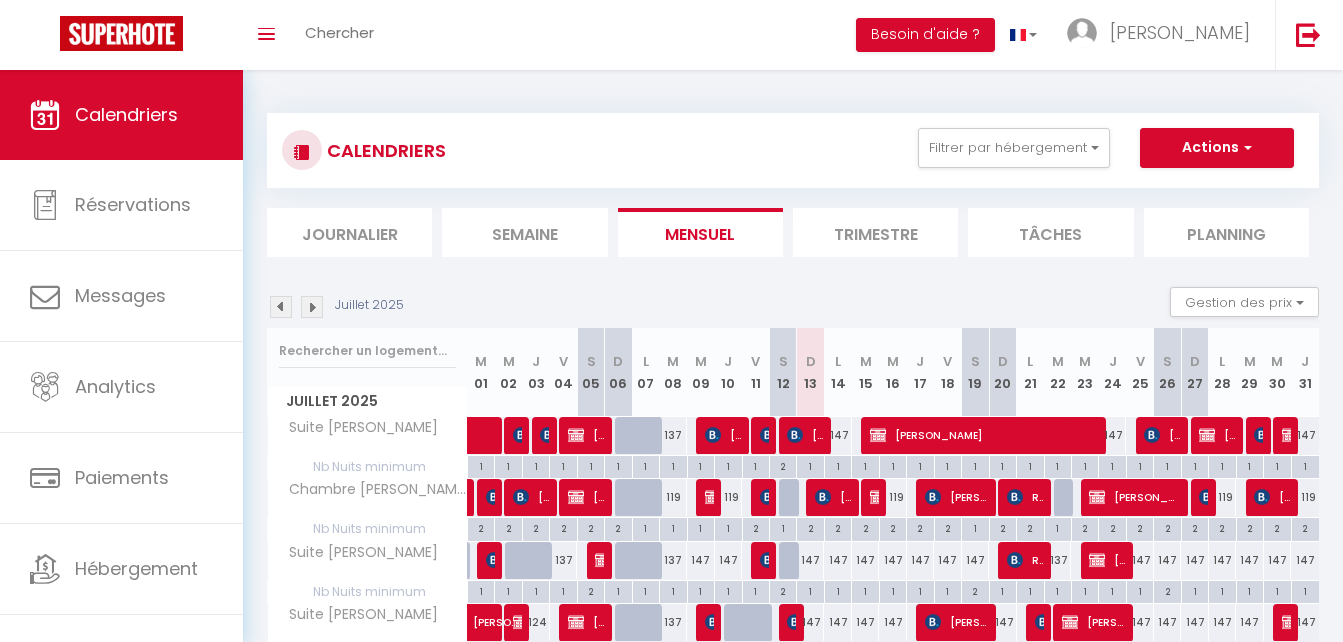 scroll, scrollTop: 170, scrollLeft: 0, axis: vertical 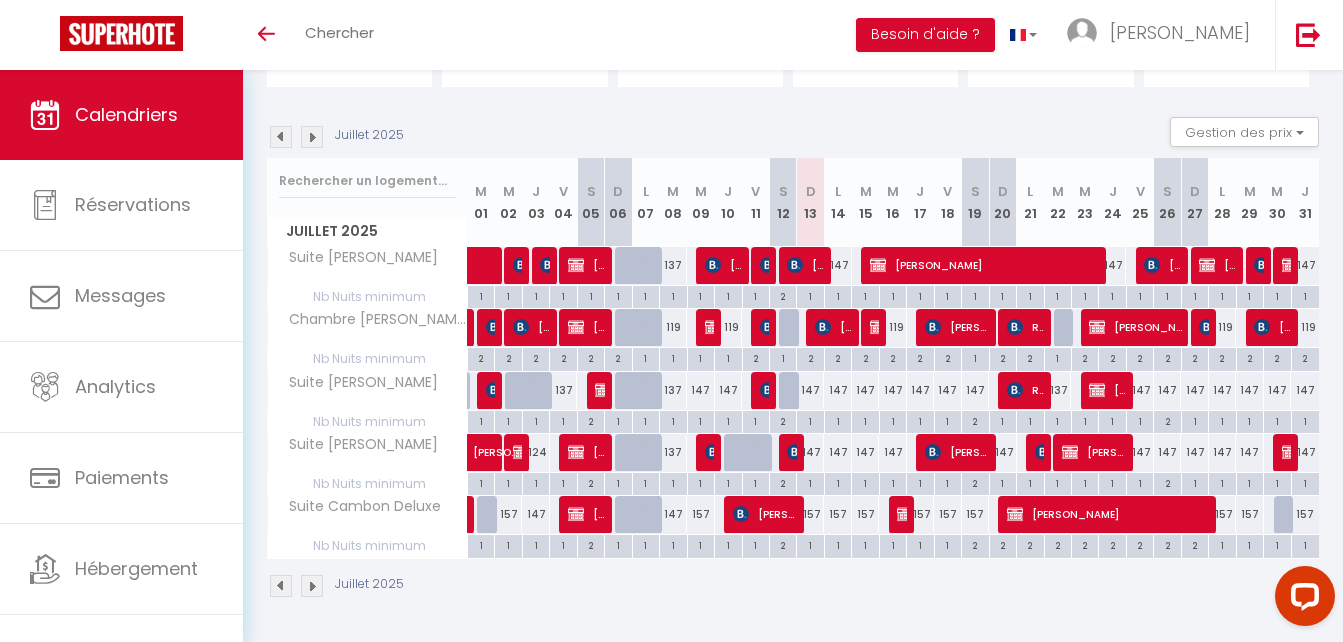 click on "147" at bounding box center (810, 452) 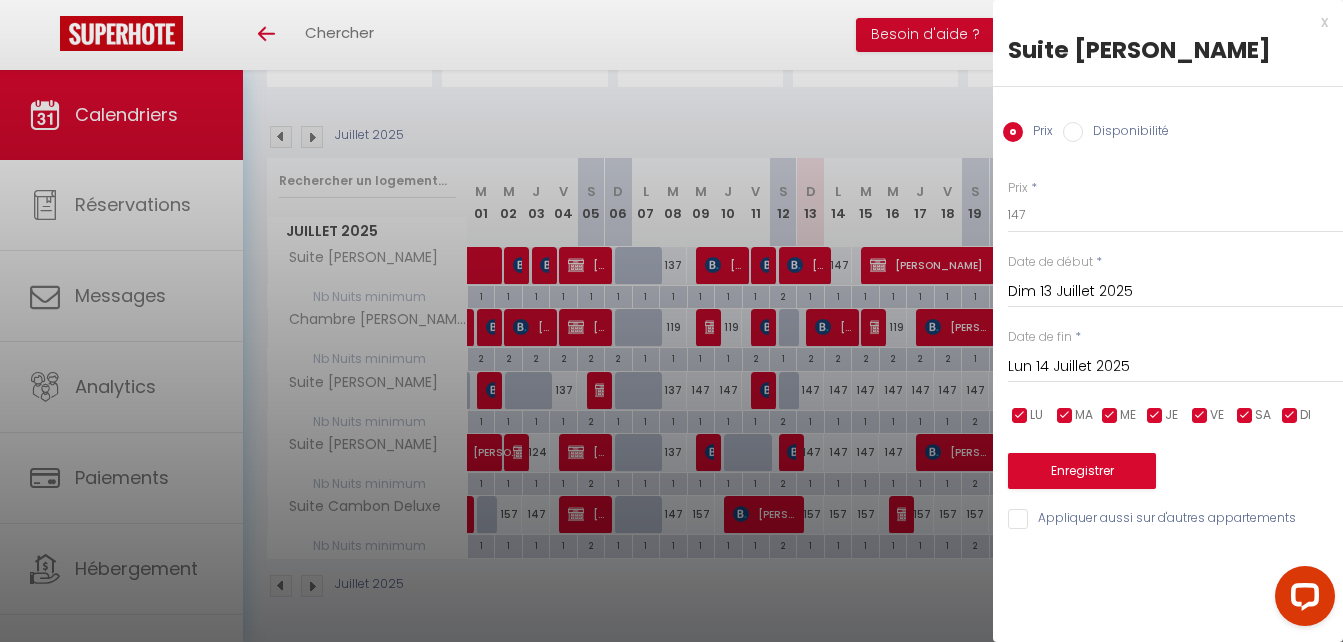 click on "Disponibilité" at bounding box center (1073, 132) 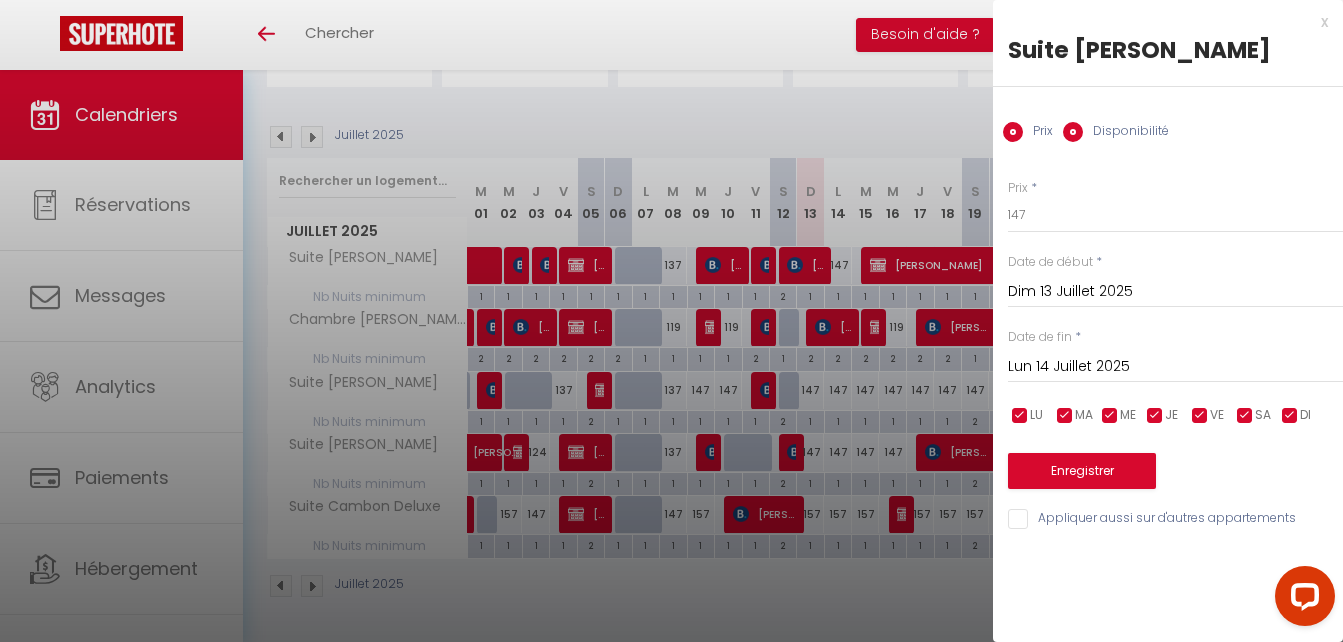 radio on "false" 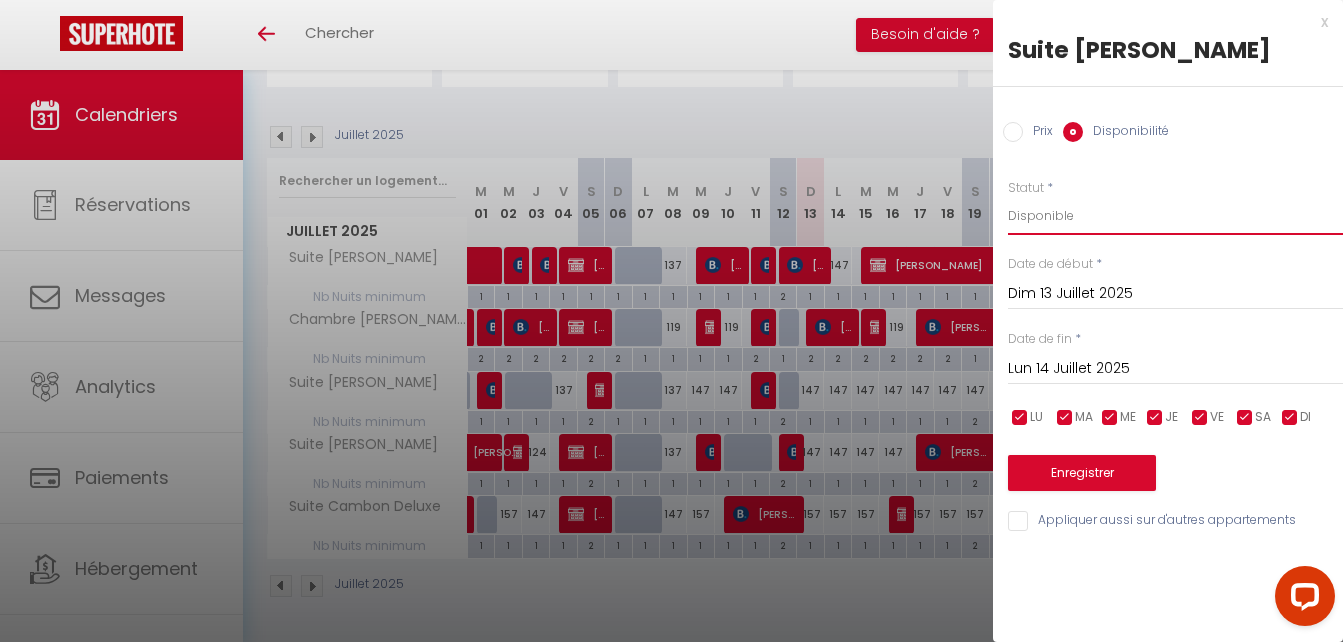 click on "Disponible
Indisponible" at bounding box center (1175, 216) 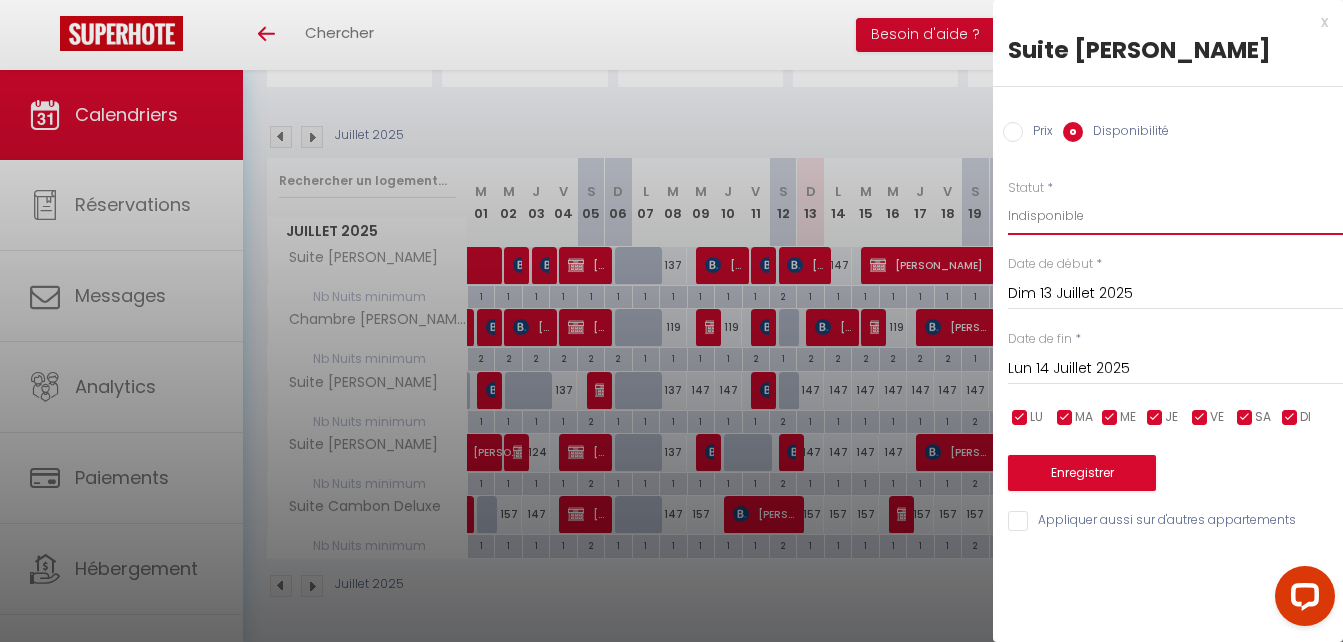 click on "Disponible
Indisponible" at bounding box center (1175, 216) 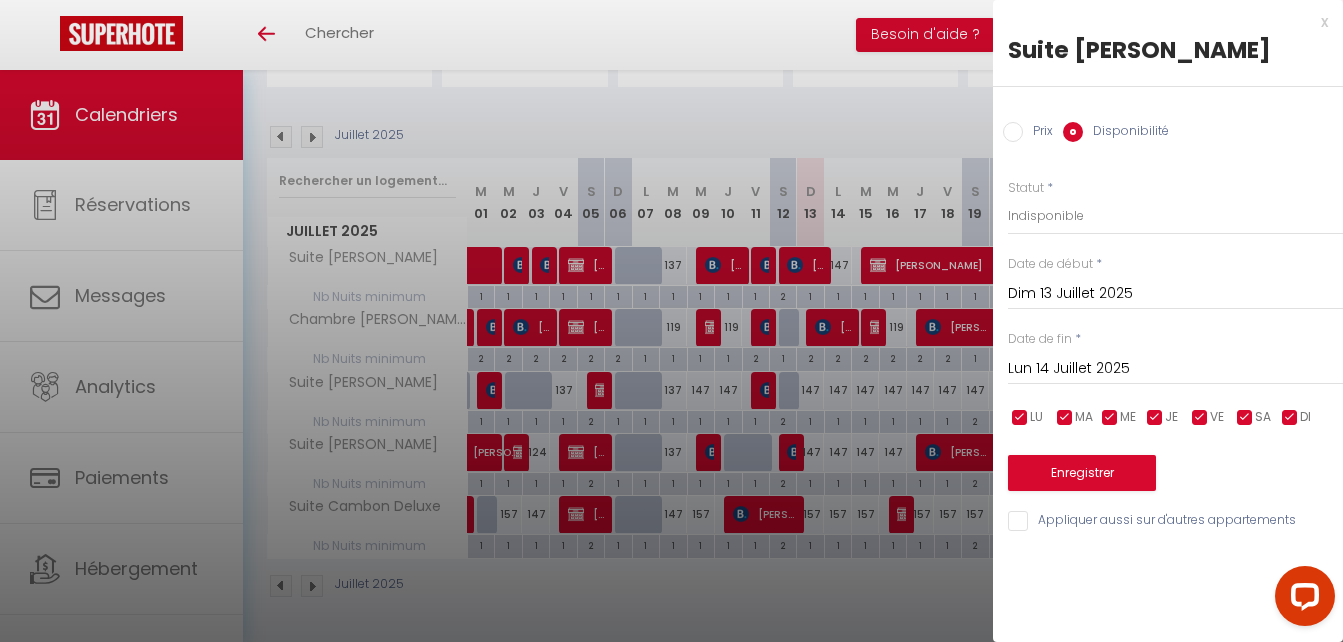 click at bounding box center (671, 321) 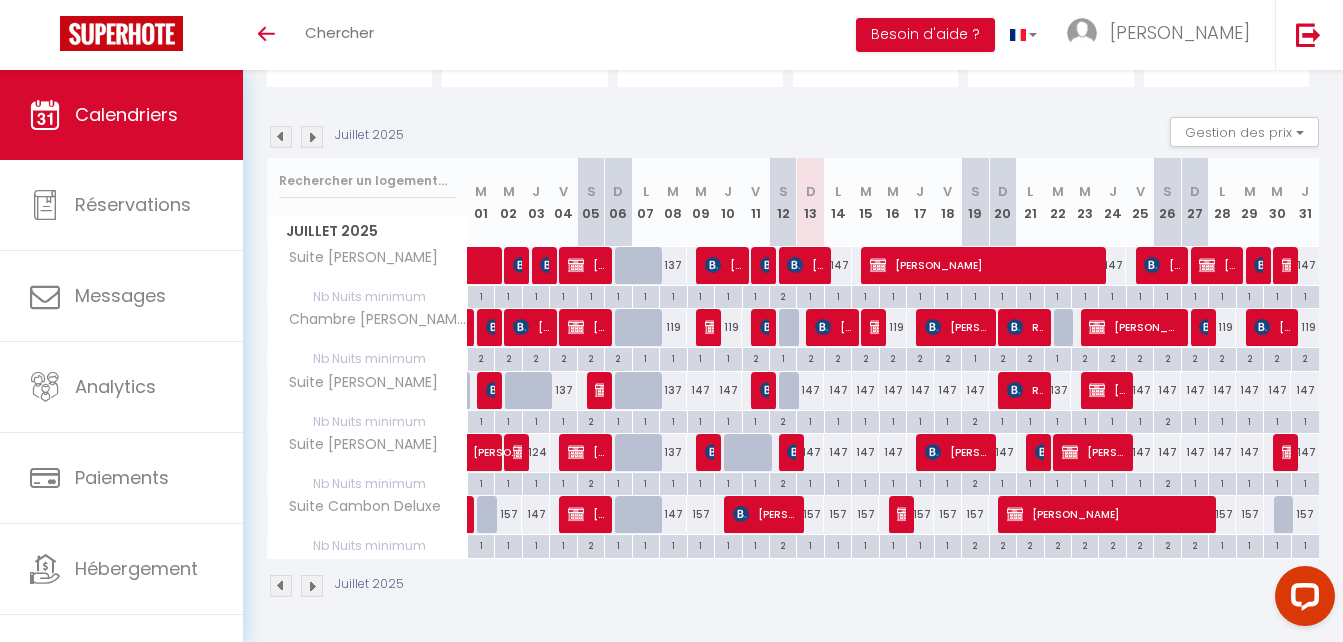 click on "147" at bounding box center (810, 452) 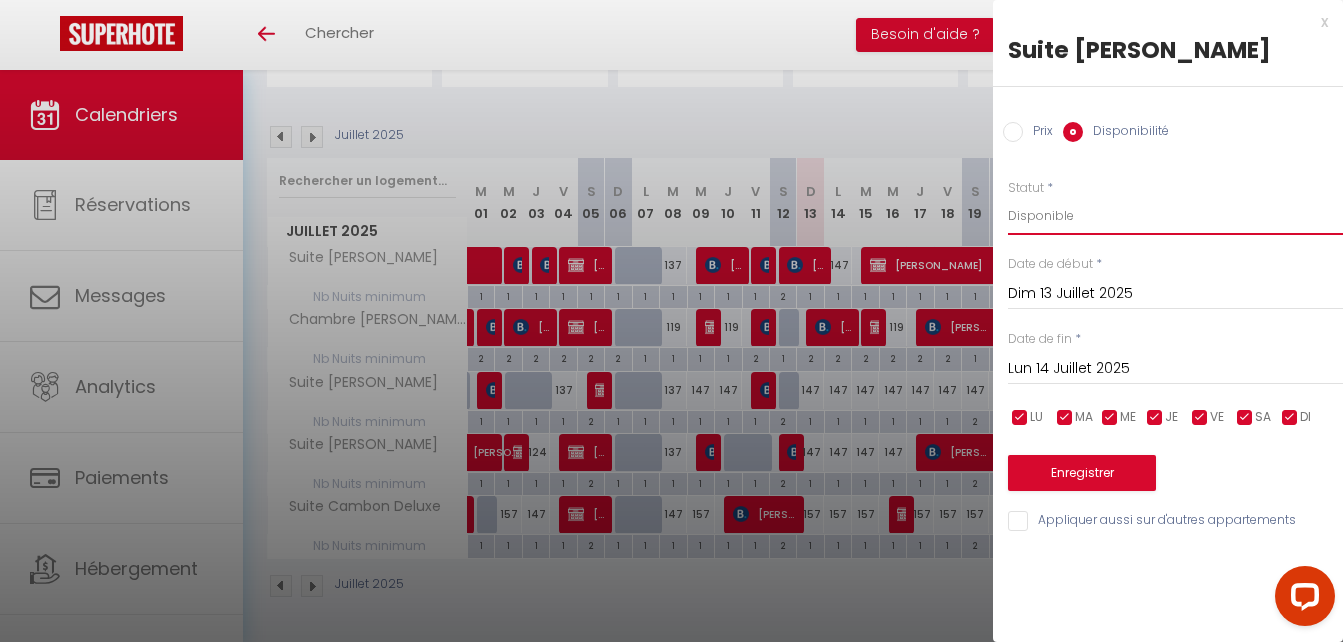 click on "Disponible
Indisponible" at bounding box center [1175, 216] 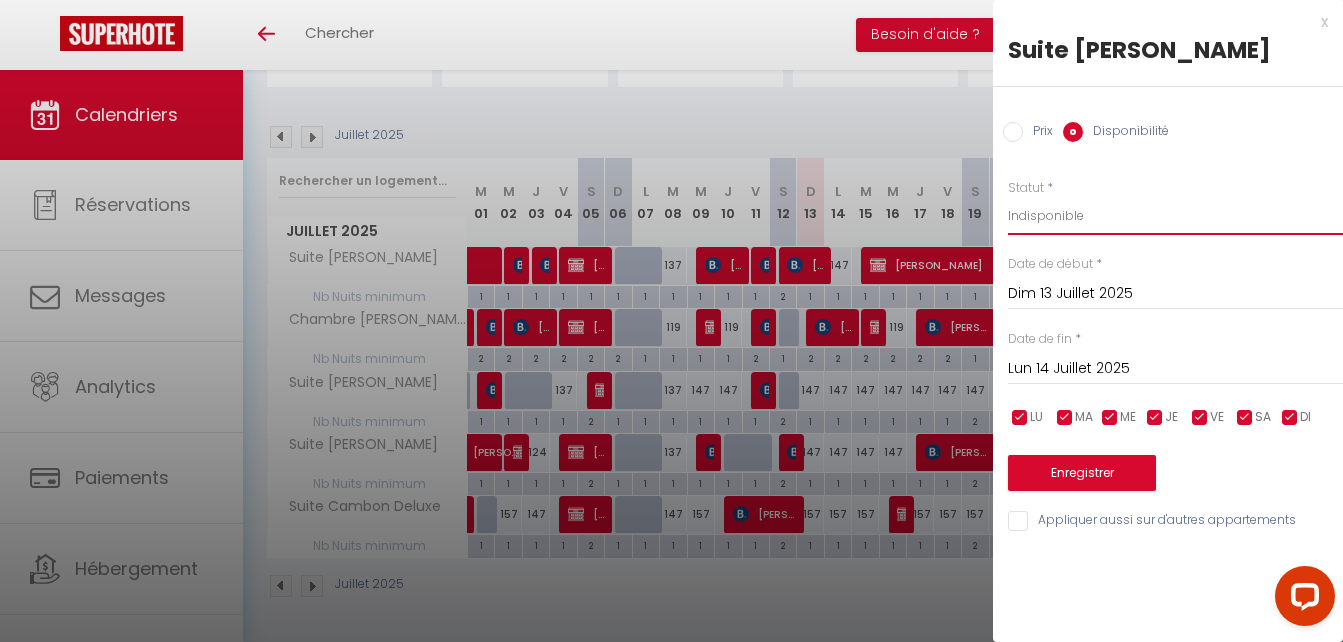 click on "Disponible
Indisponible" at bounding box center (1175, 216) 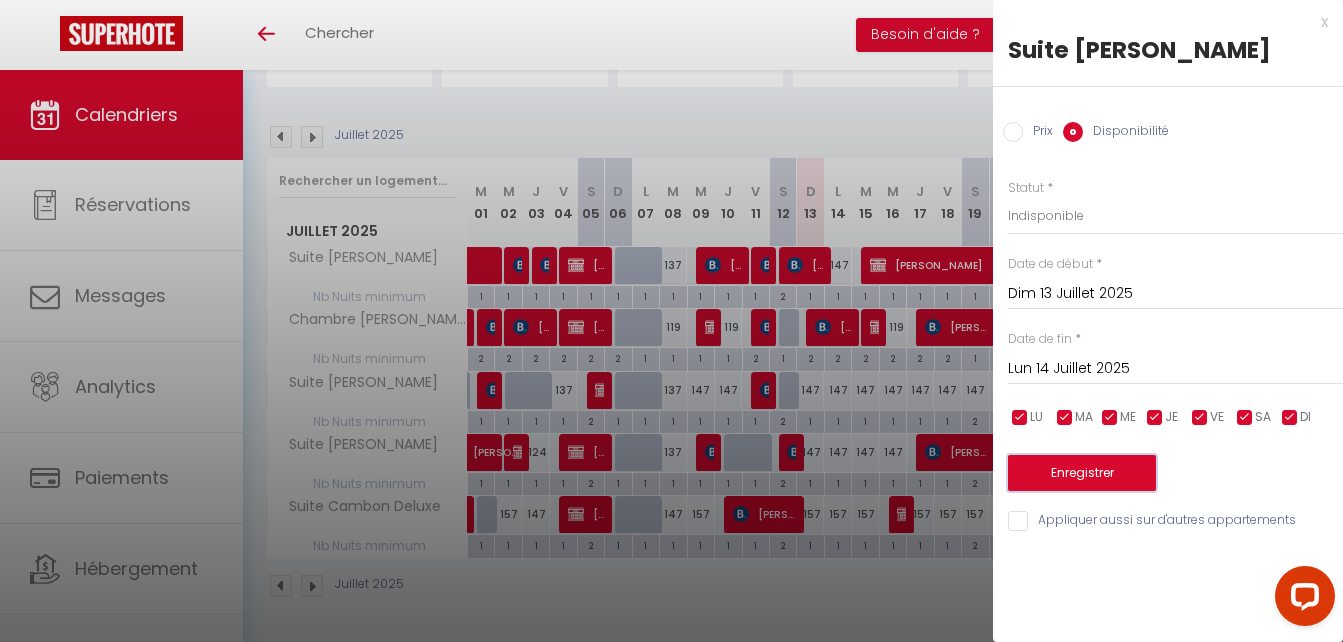 click on "Enregistrer" at bounding box center (1082, 473) 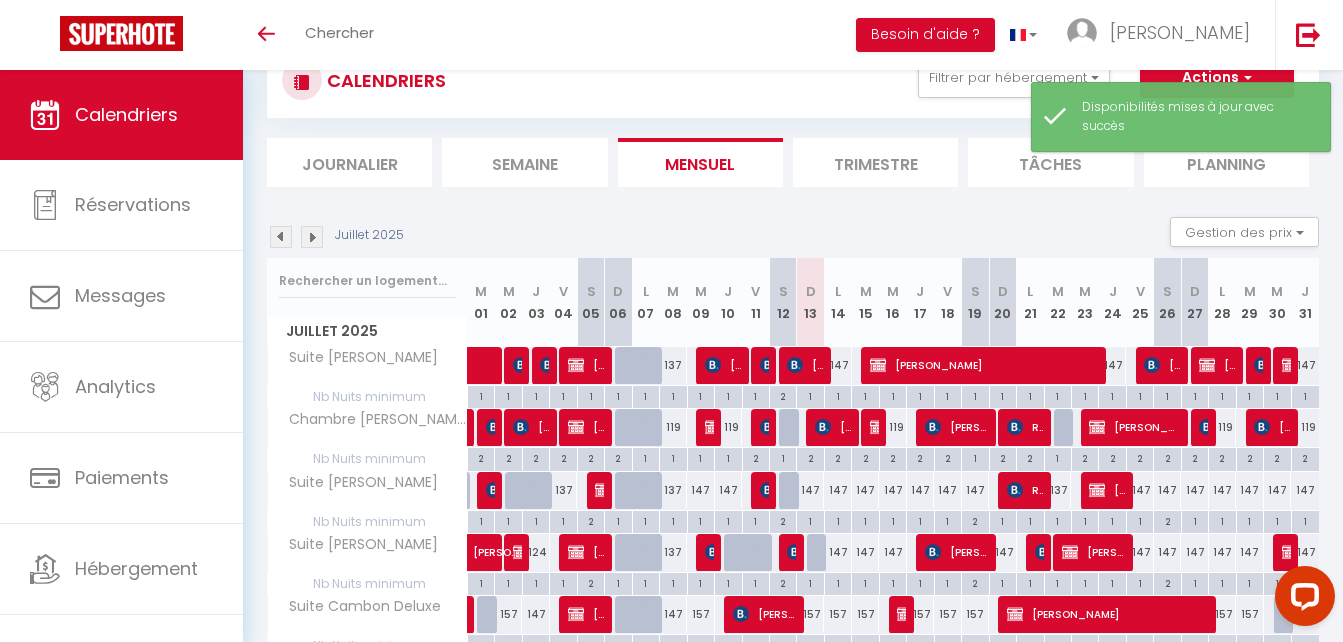scroll, scrollTop: 170, scrollLeft: 0, axis: vertical 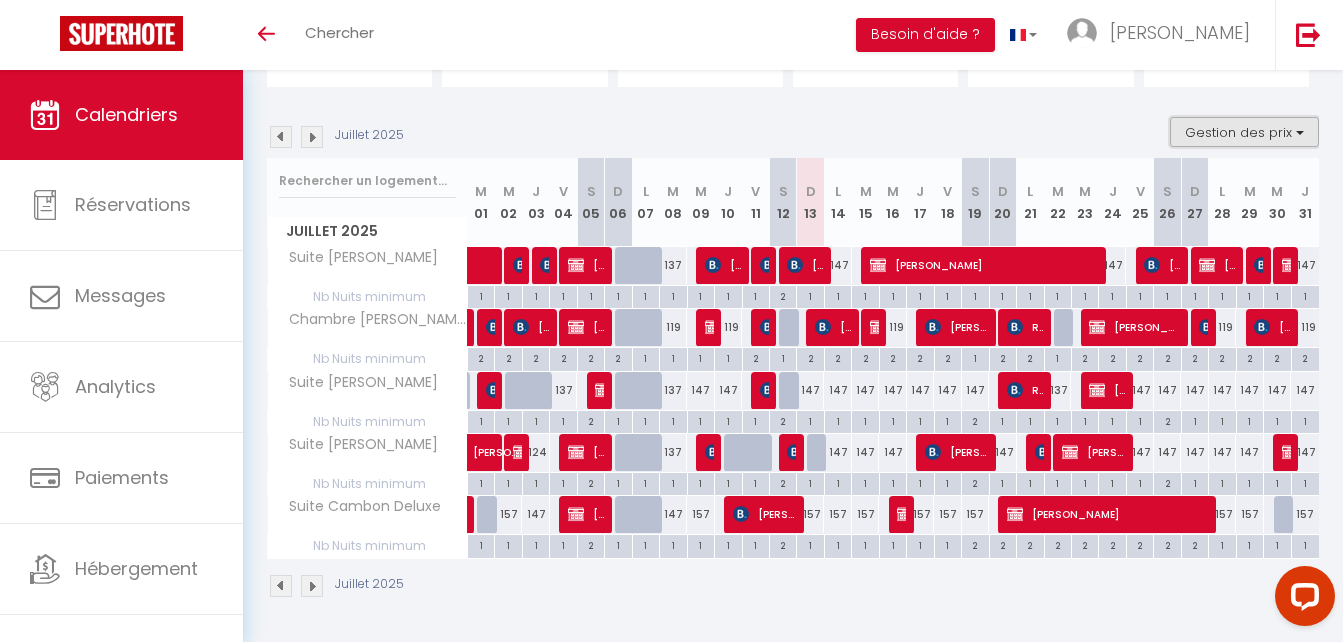 click on "Gestion des prix" at bounding box center [1244, 132] 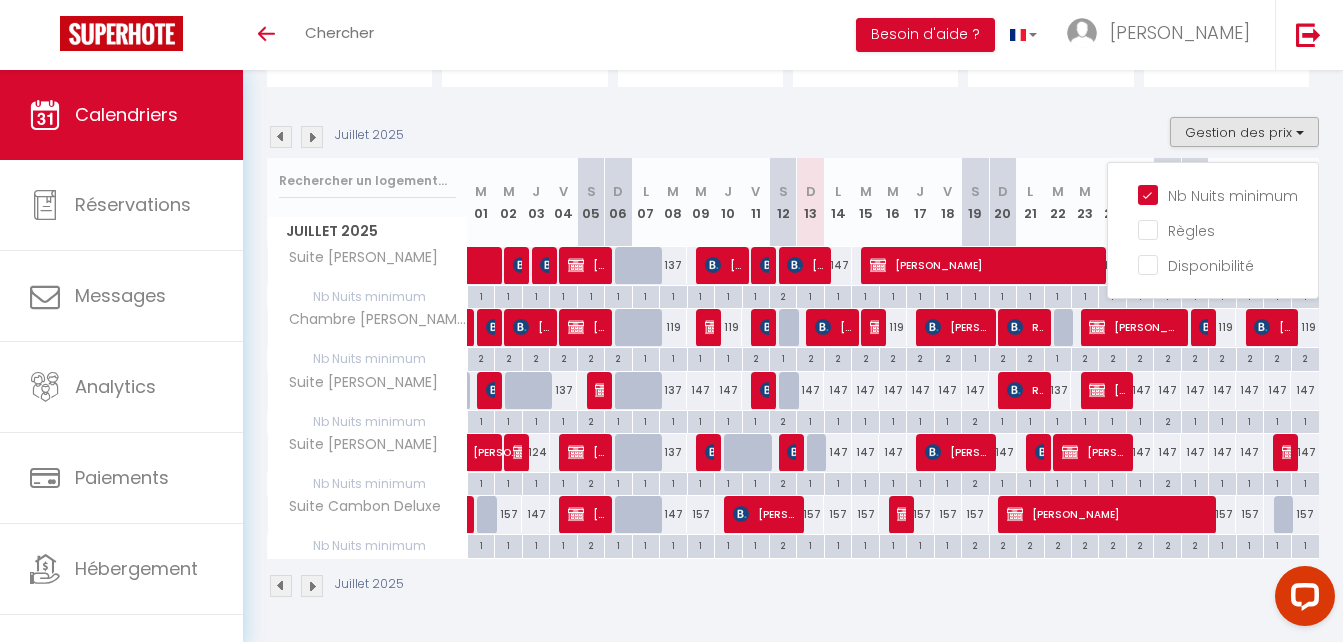 click on "Juillet 2025
Gestion des prix
Nb Nuits minimum   Règles   Disponibilité" at bounding box center (793, 137) 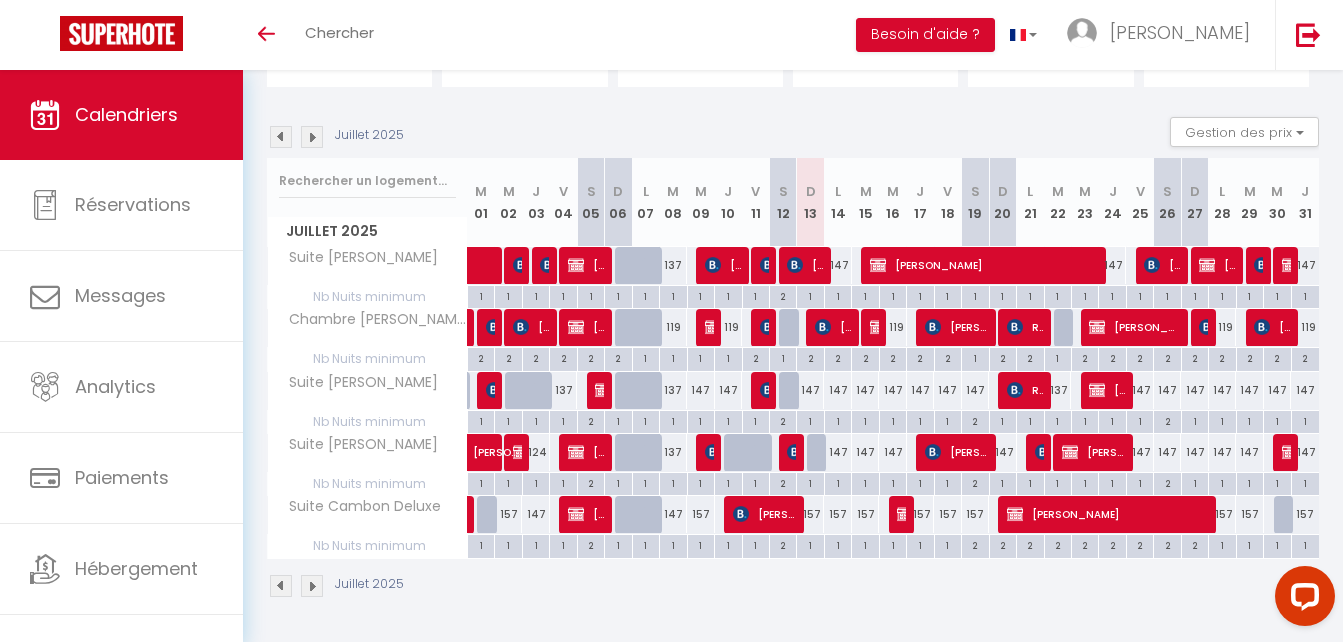 click on "Juillet 2025
Gestion des prix
Nb Nuits minimum   Règles   Disponibilité           Juillet 2025
M
01
M
02
J
03
V
04
S
05
D
06
L
07
M
08
M
09
J
10
V
11
S
12
D
13
L" at bounding box center (793, 357) 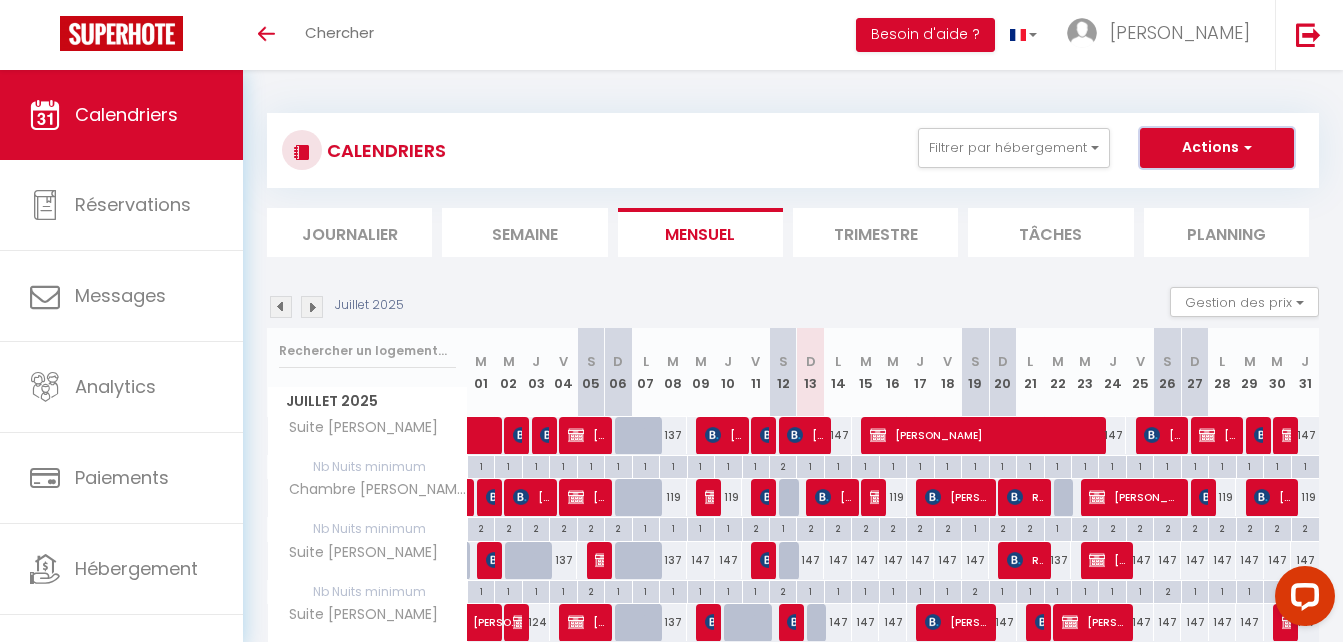 click at bounding box center (1245, 147) 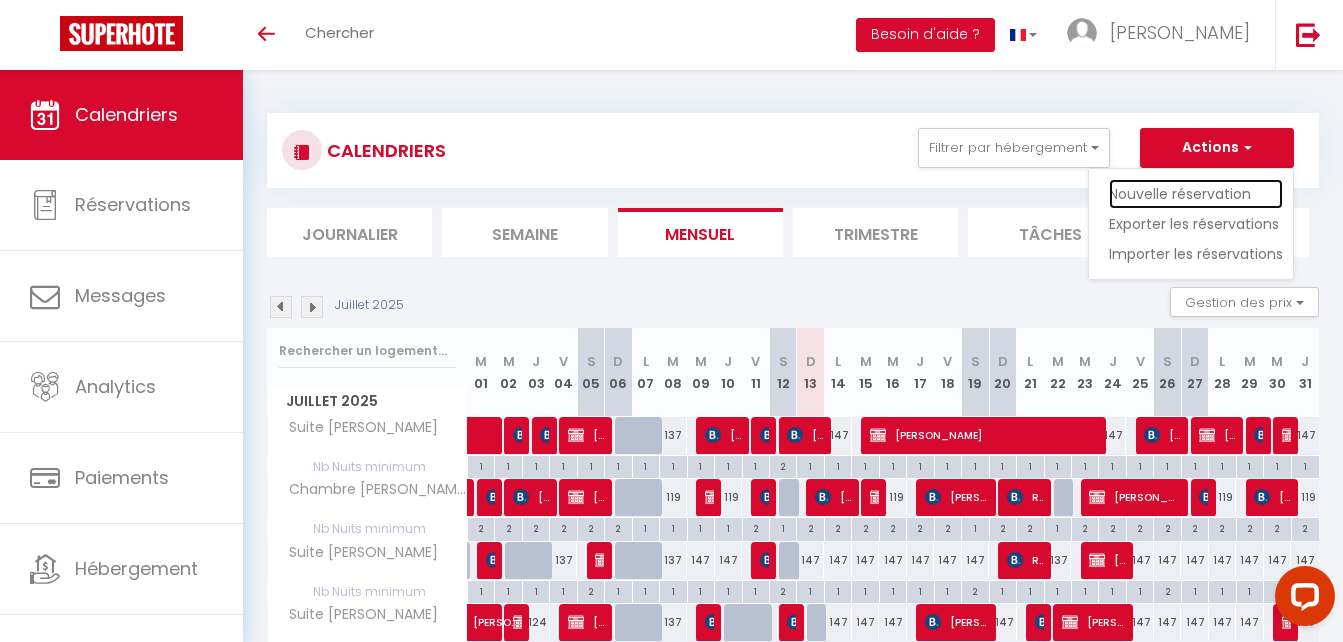 click on "Nouvelle réservation" at bounding box center (1196, 194) 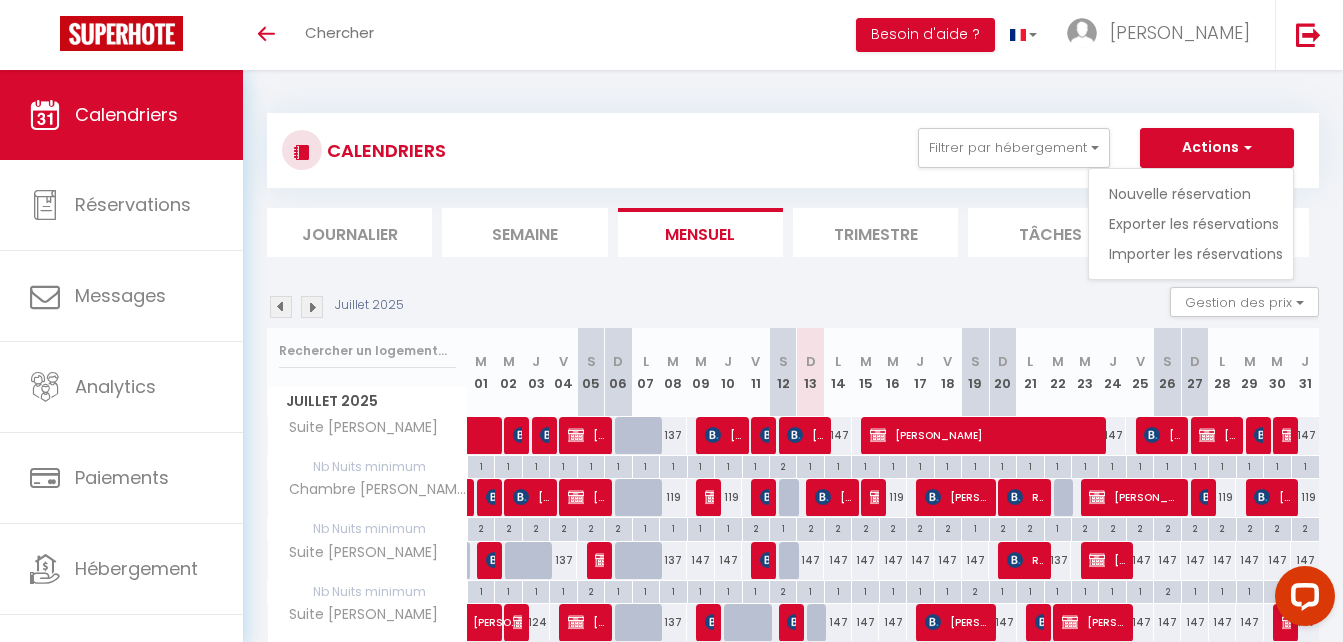 select 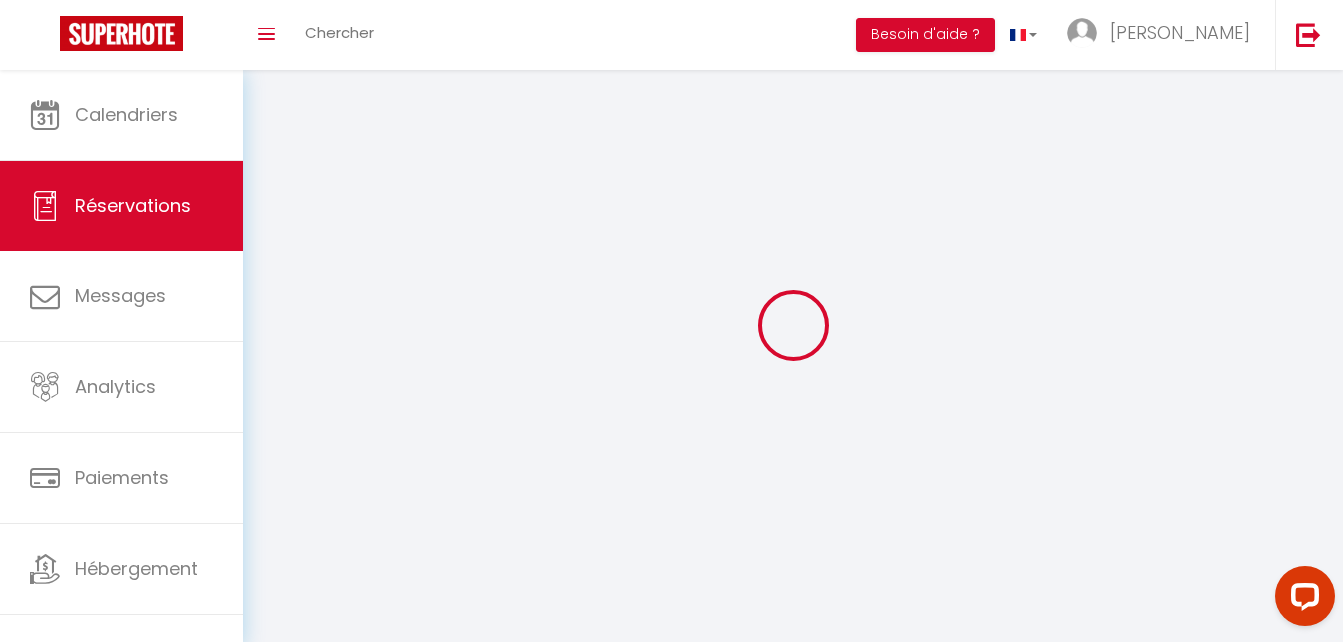 select 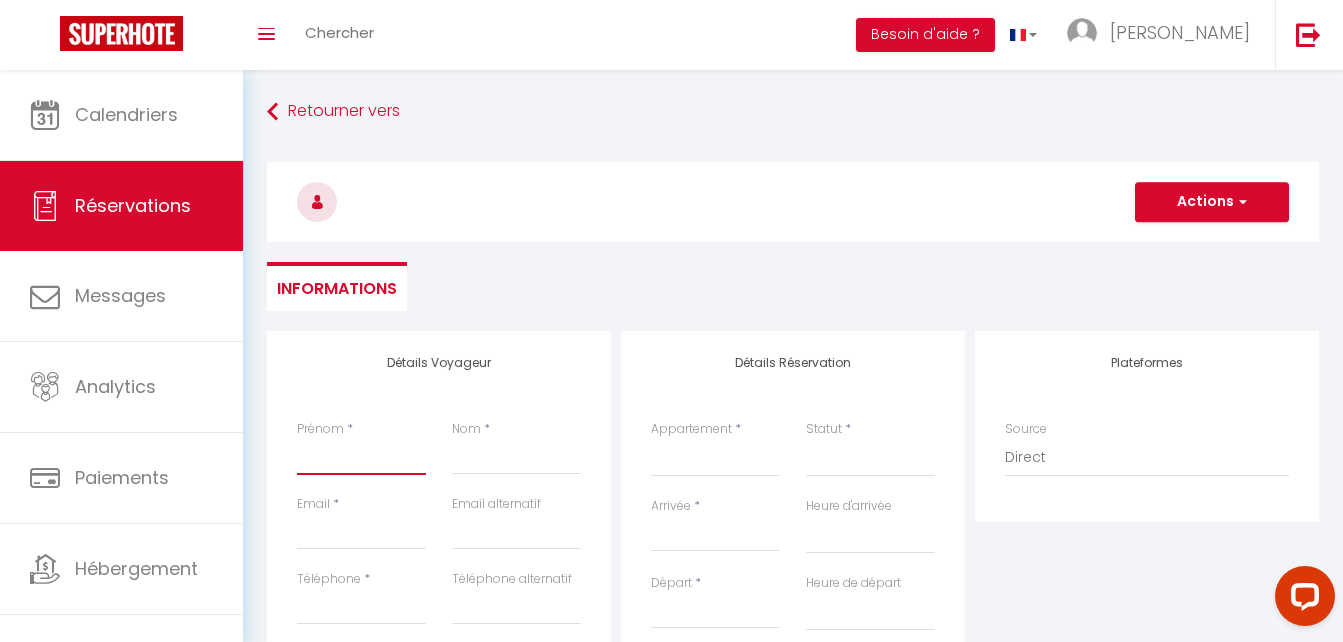 click on "Prénom" at bounding box center [361, 457] 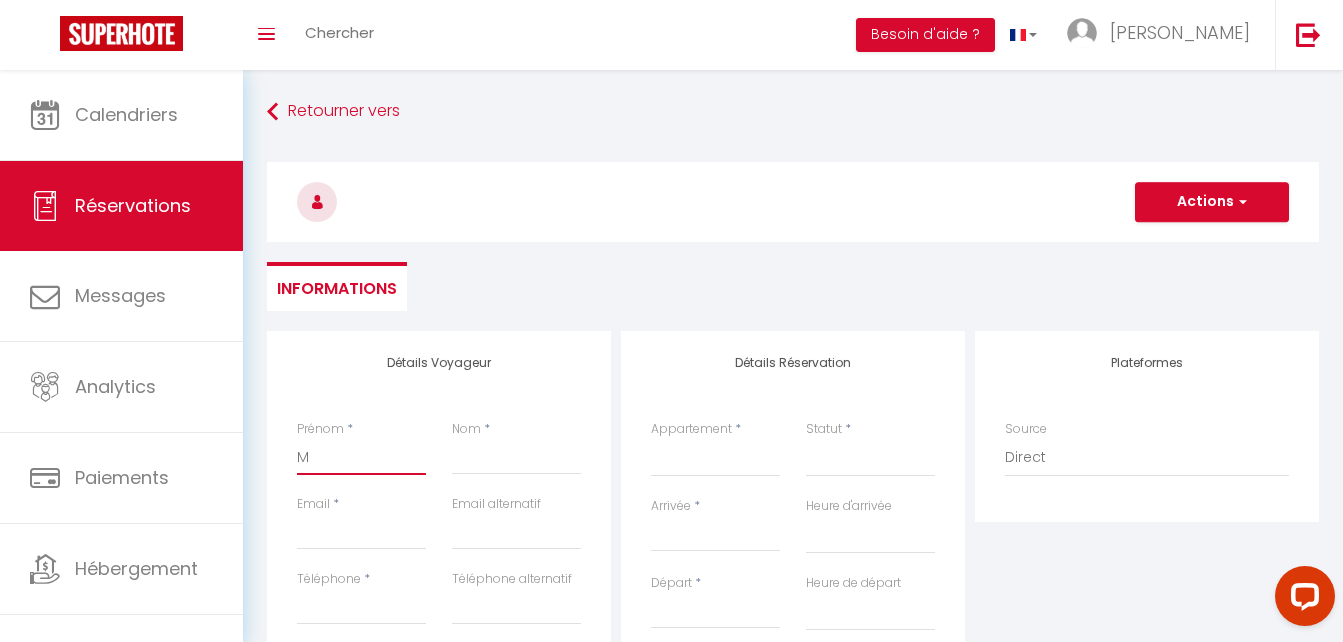 select 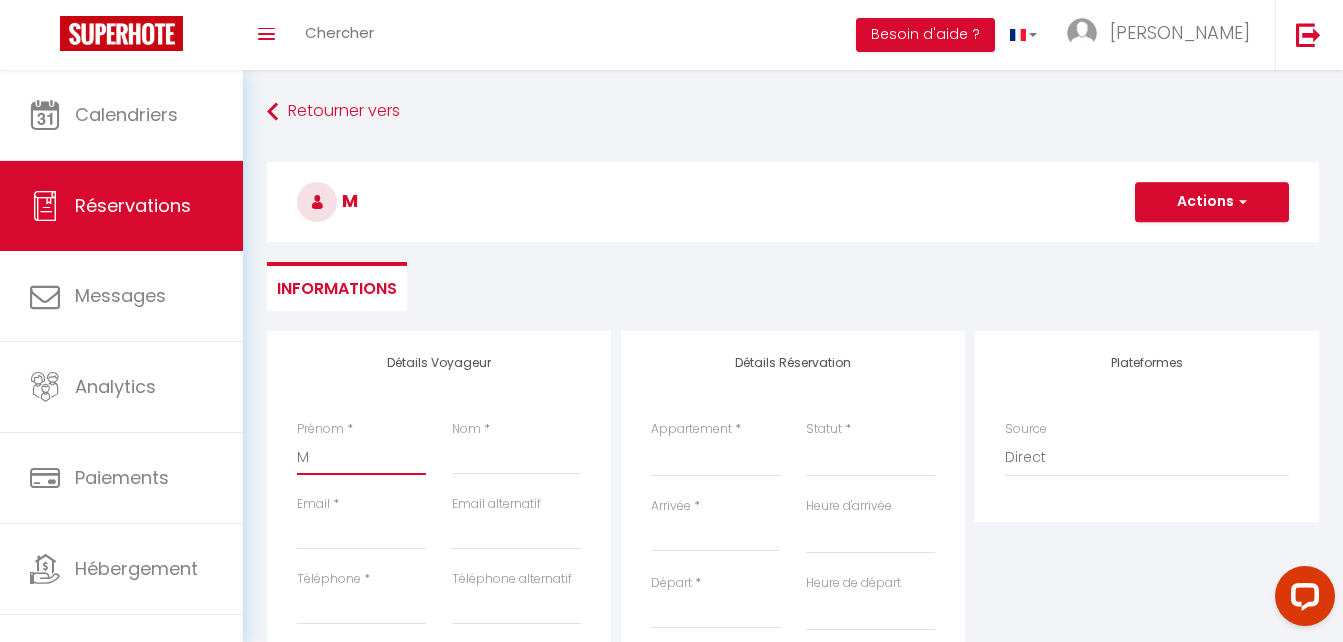 type on "Ma" 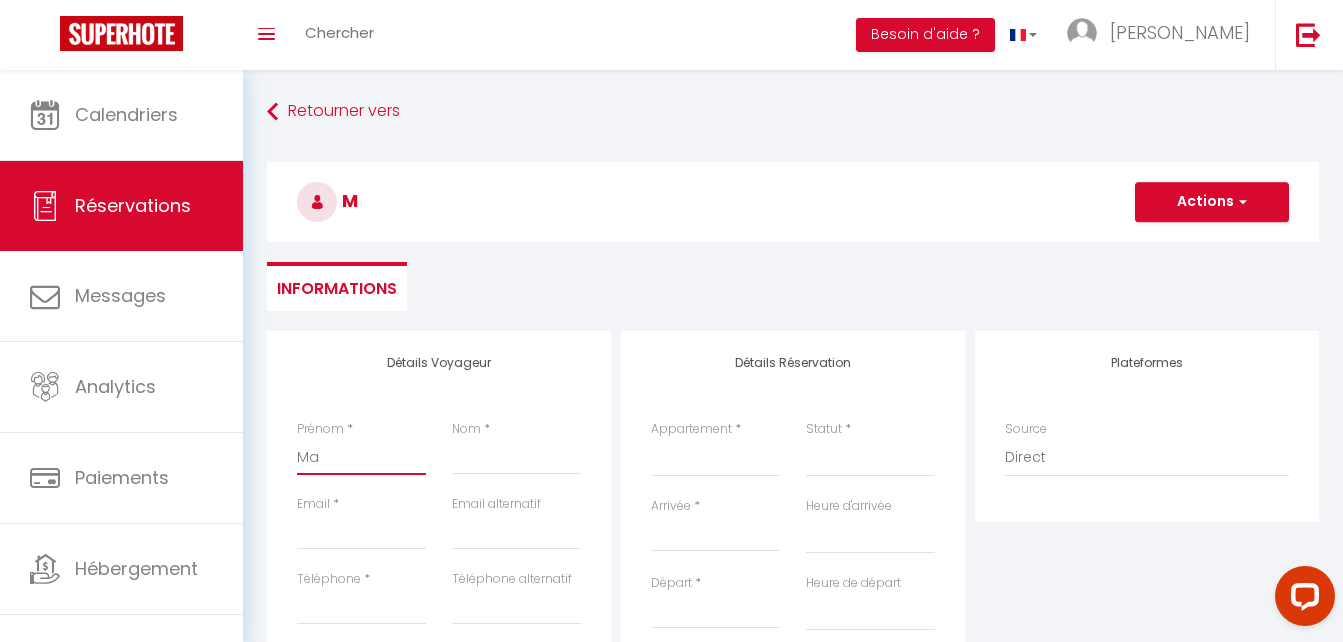 select 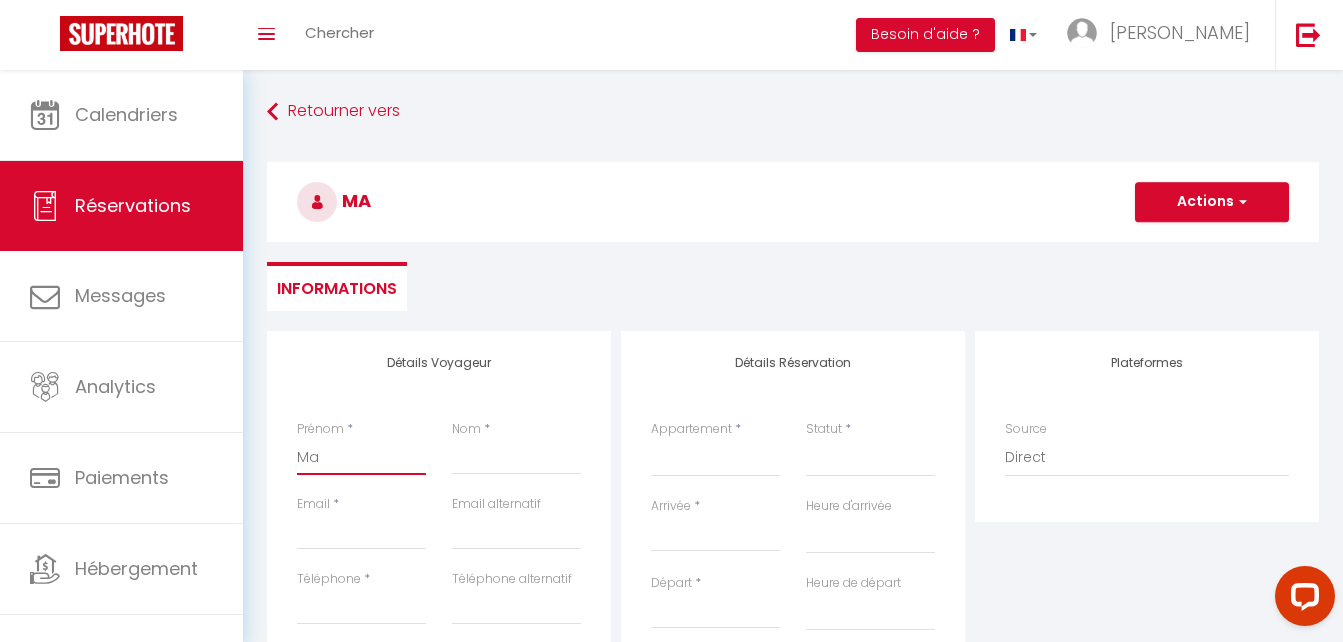 type on "Mau" 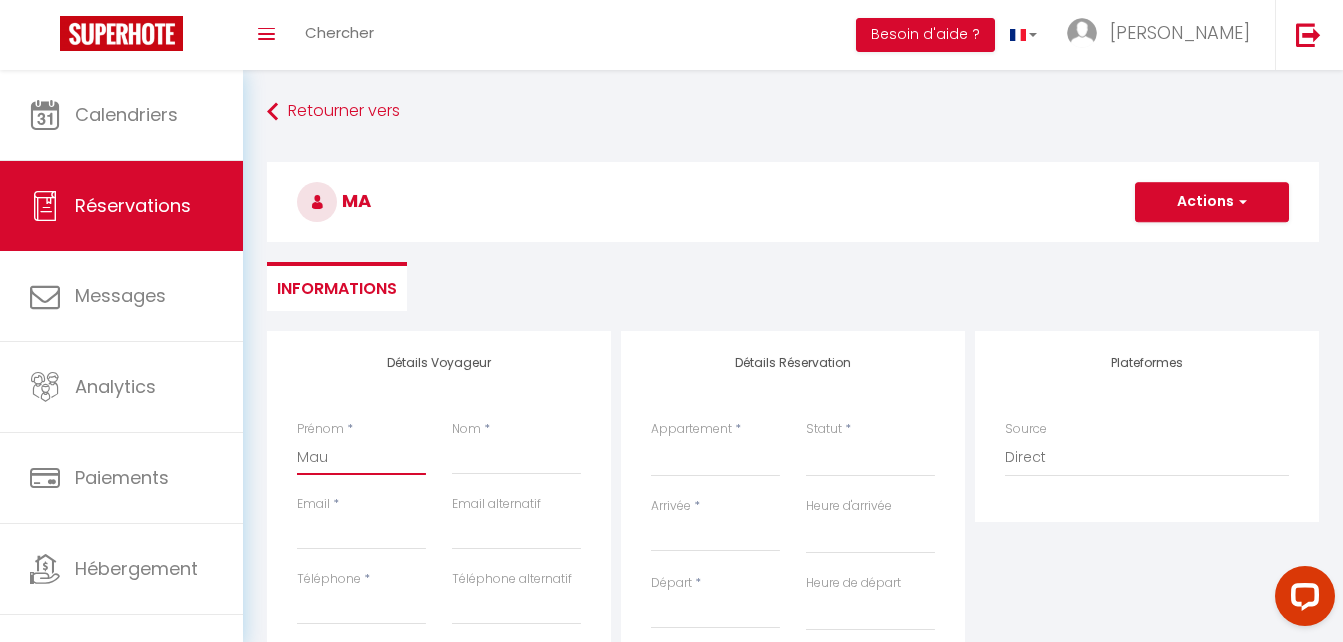 select 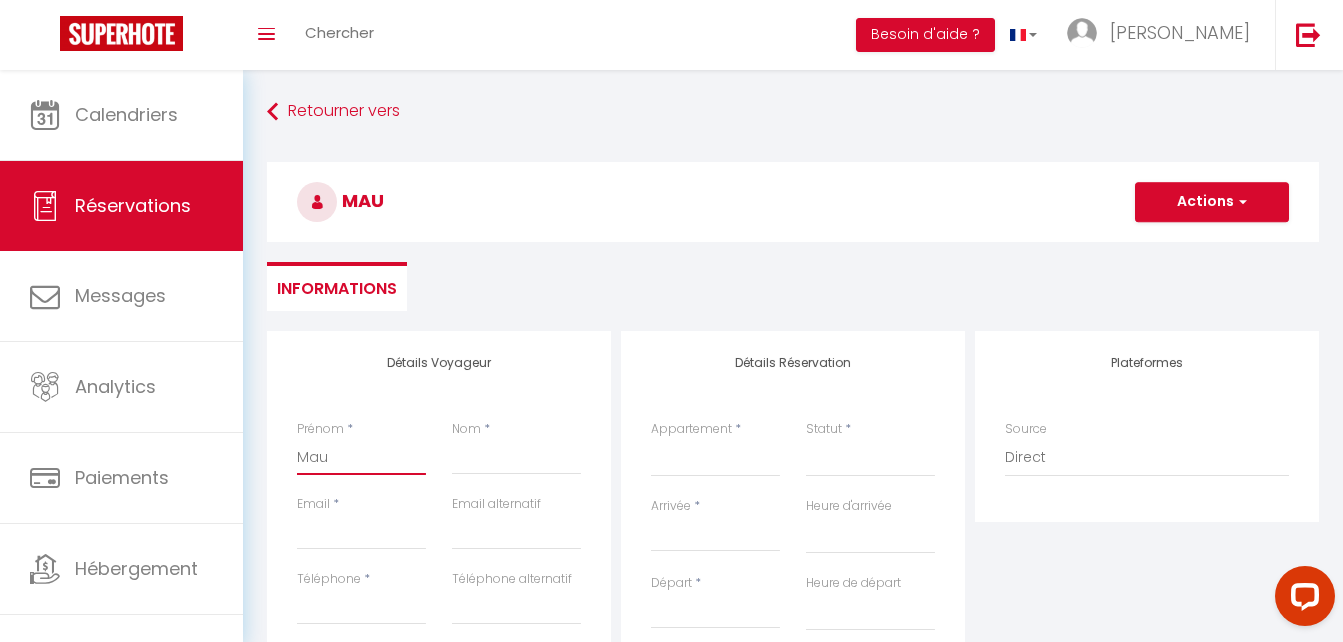 type on "Maur" 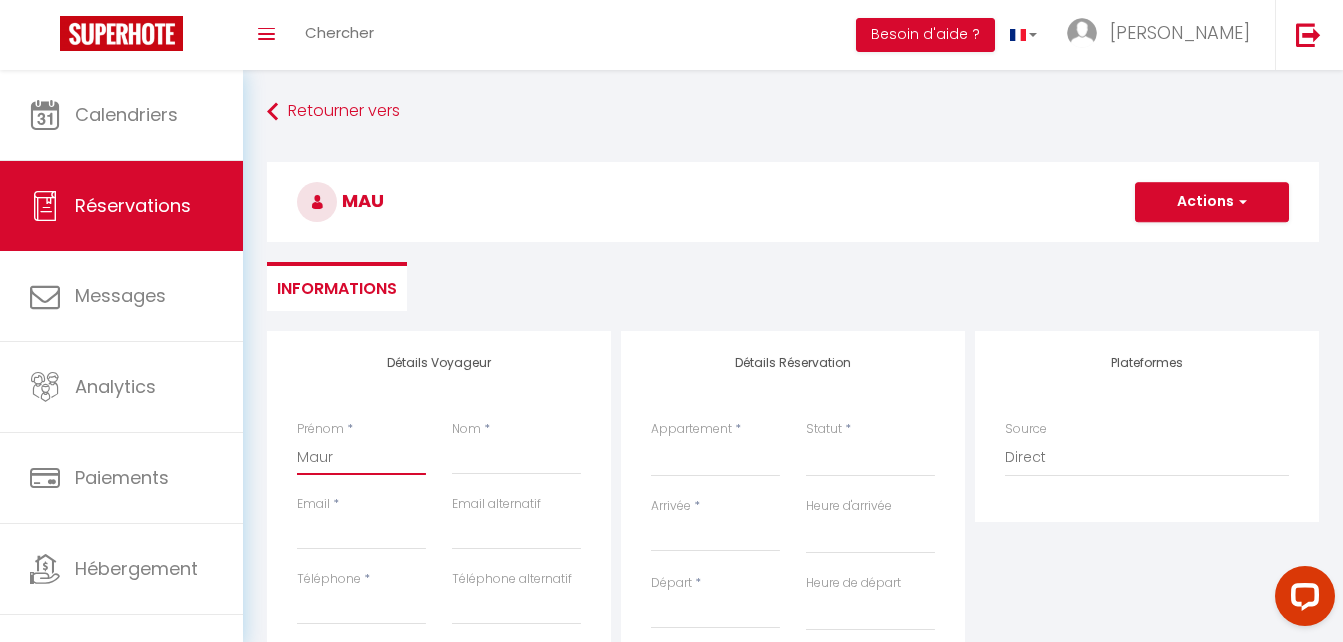 select 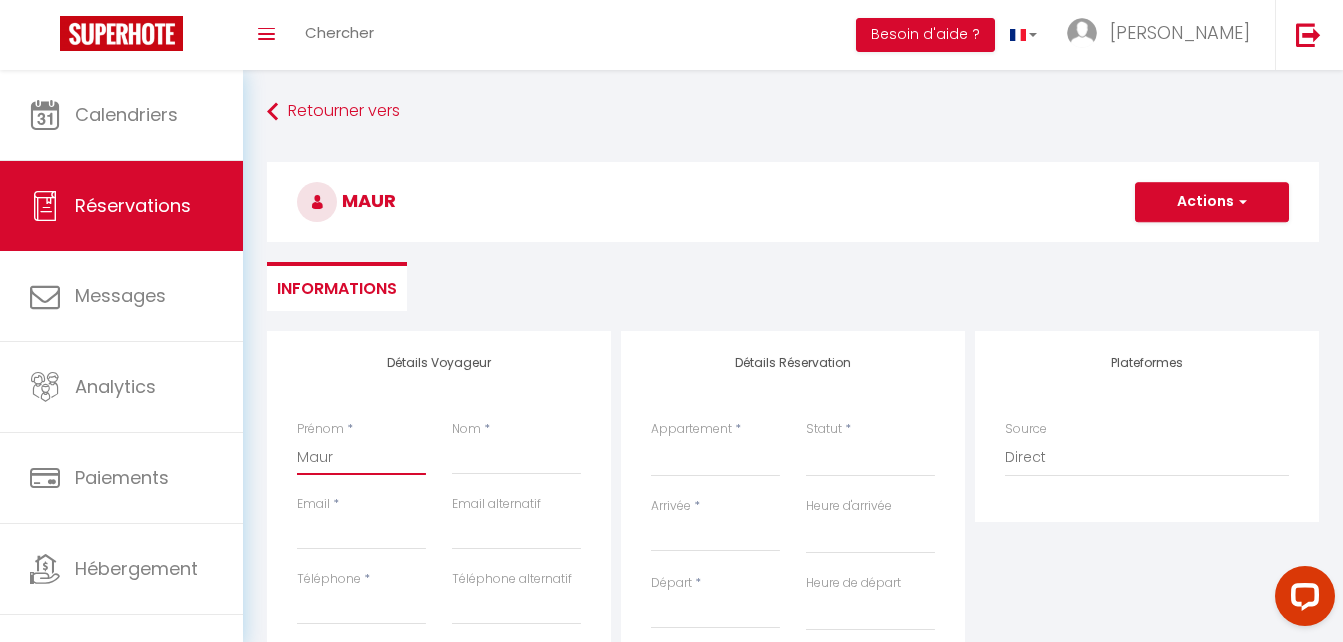 type on "Mauri" 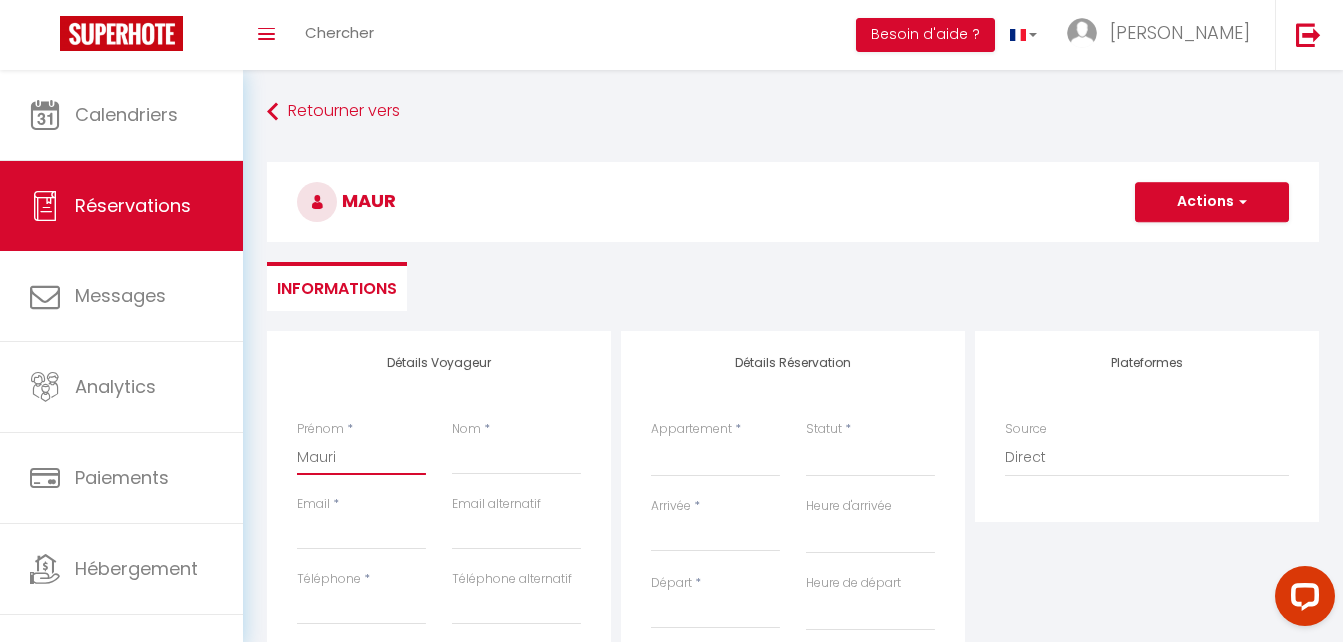 select 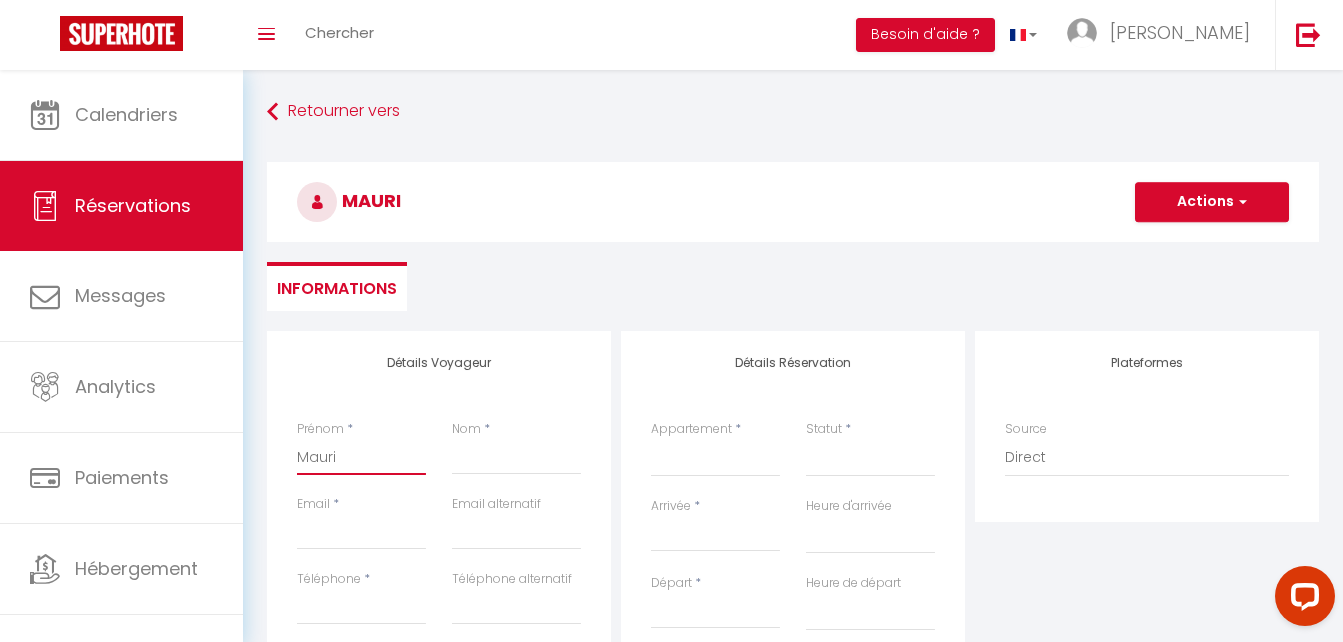 type on "Maurin" 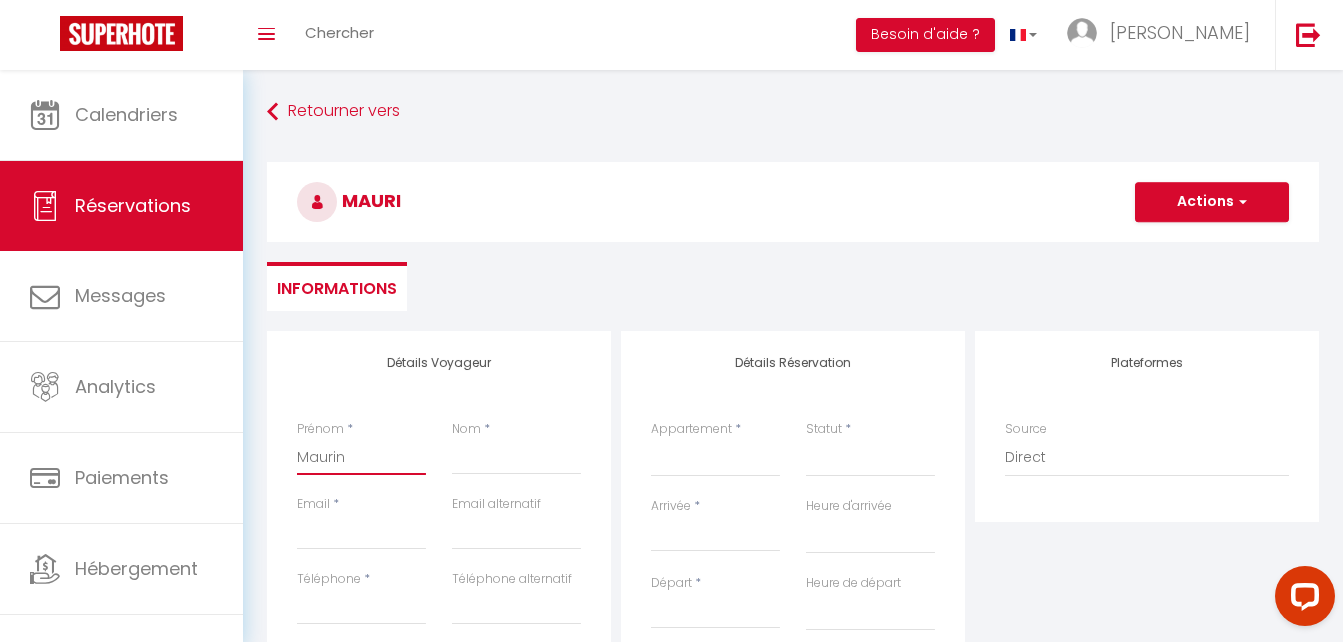 select 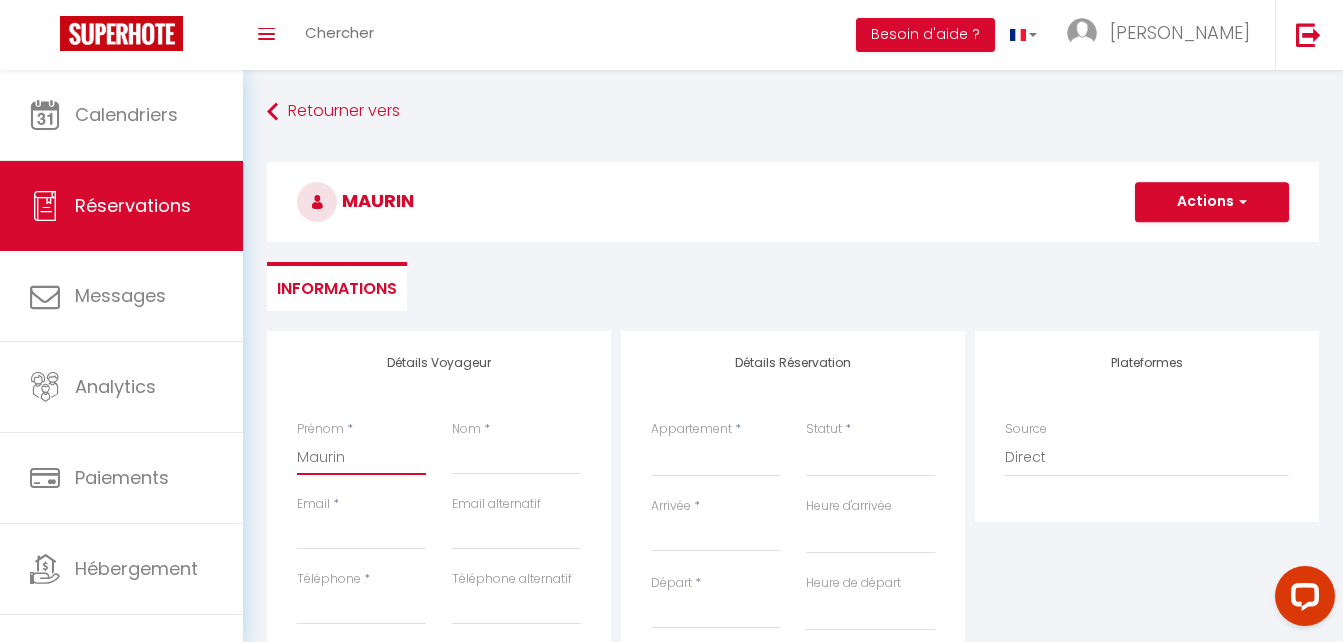 type on "Maurin" 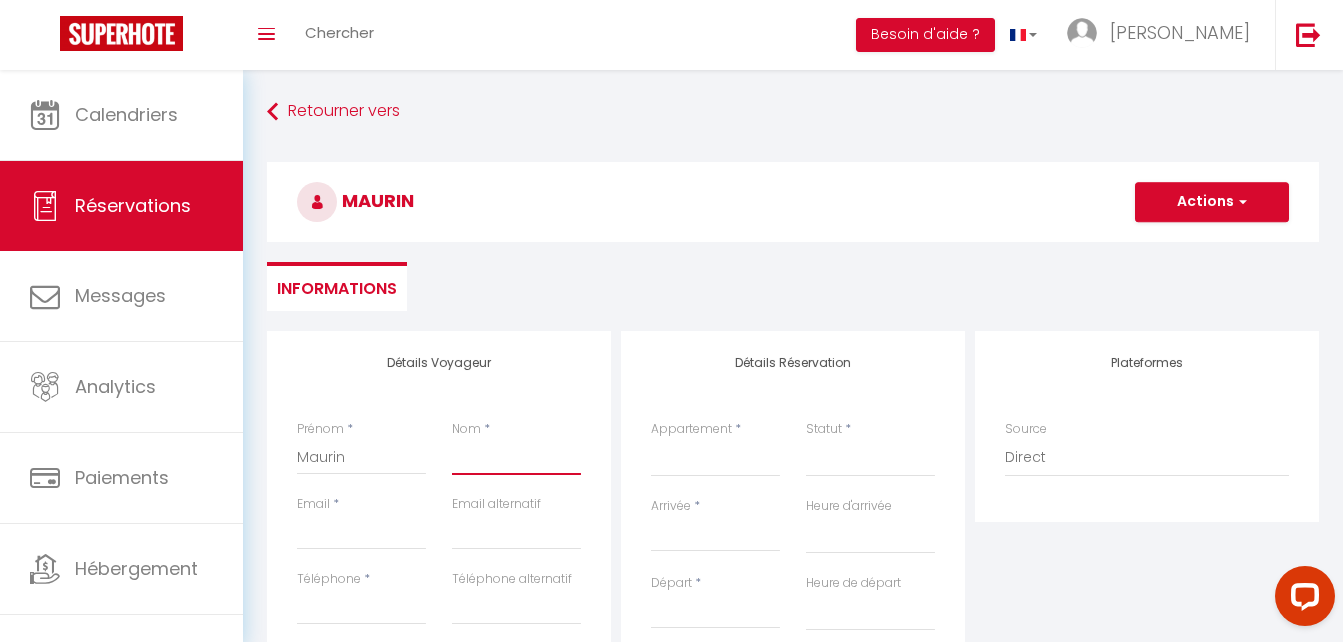 click on "Nom" at bounding box center (516, 457) 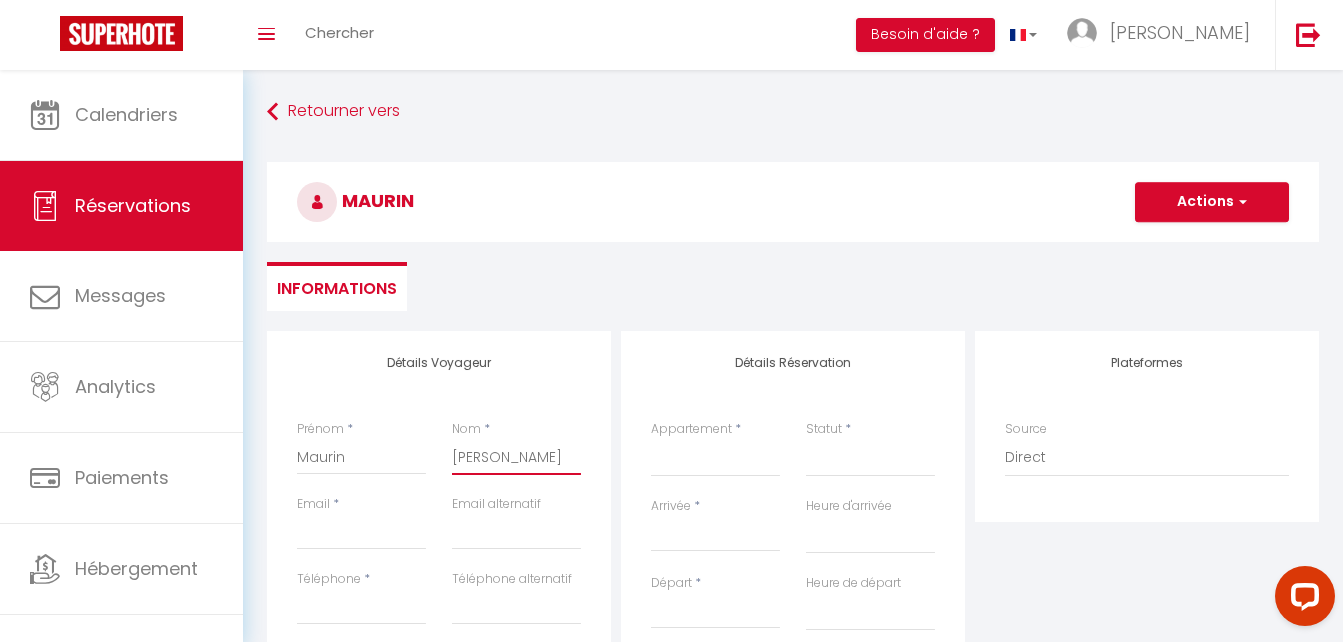 select 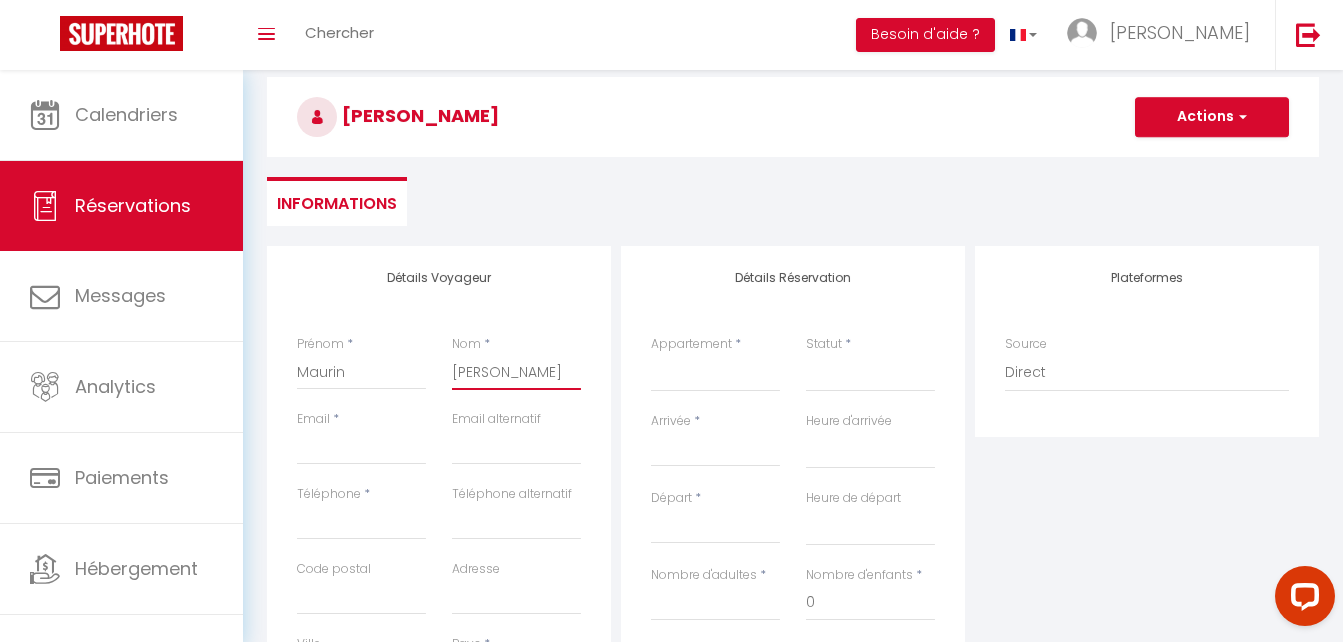 scroll, scrollTop: 200, scrollLeft: 0, axis: vertical 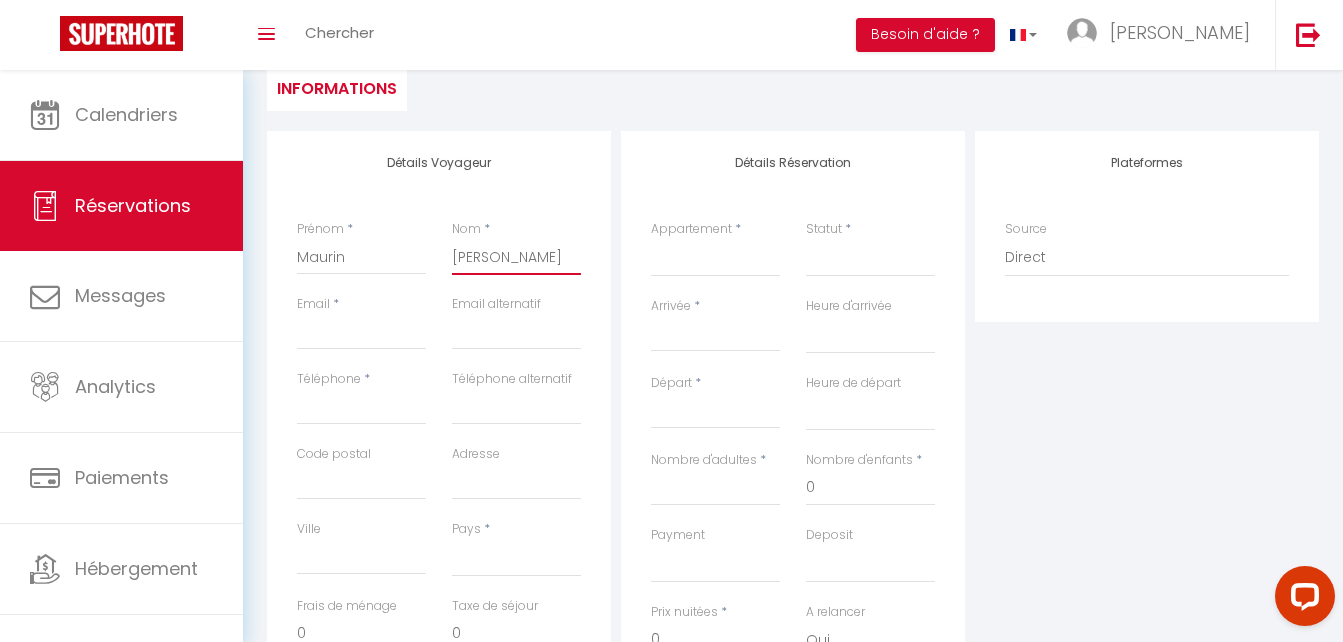 type on "thierry" 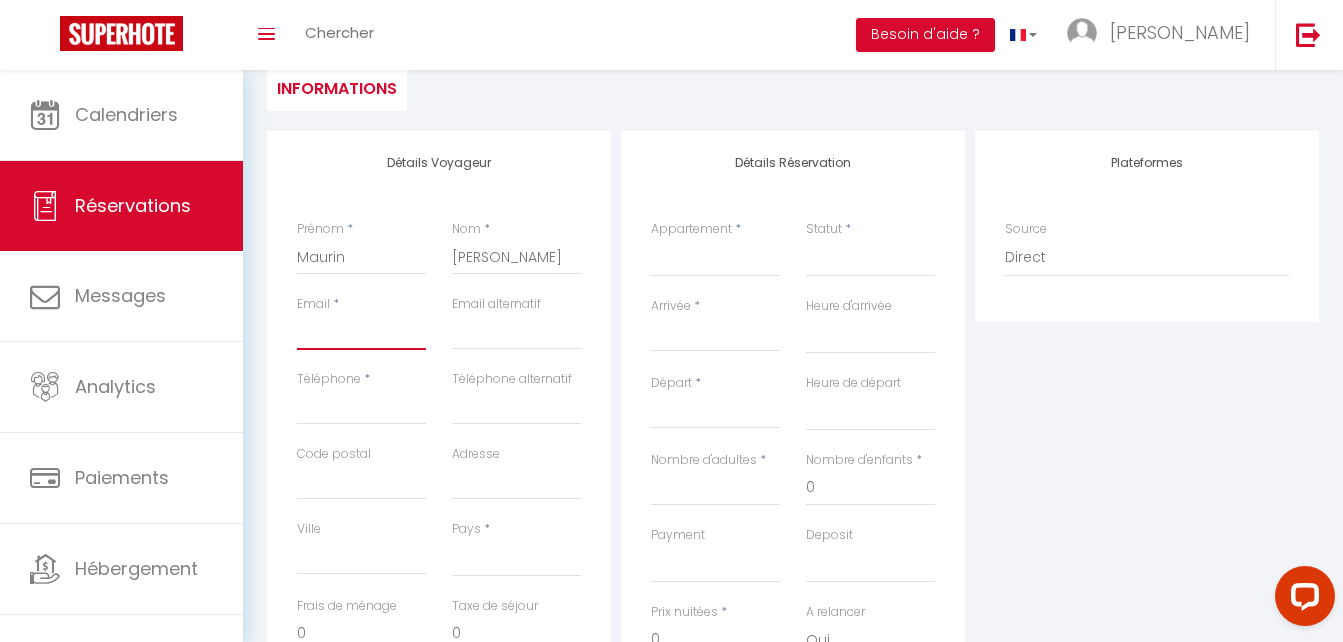 click on "Email client" at bounding box center (361, 332) 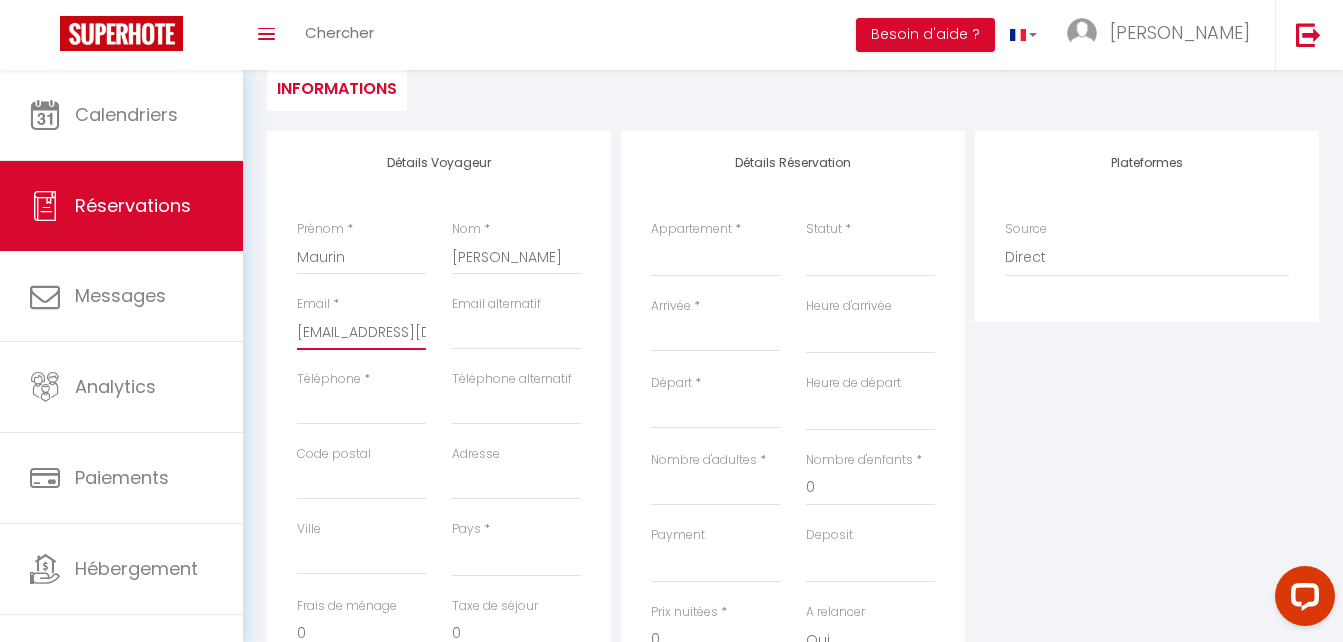 select 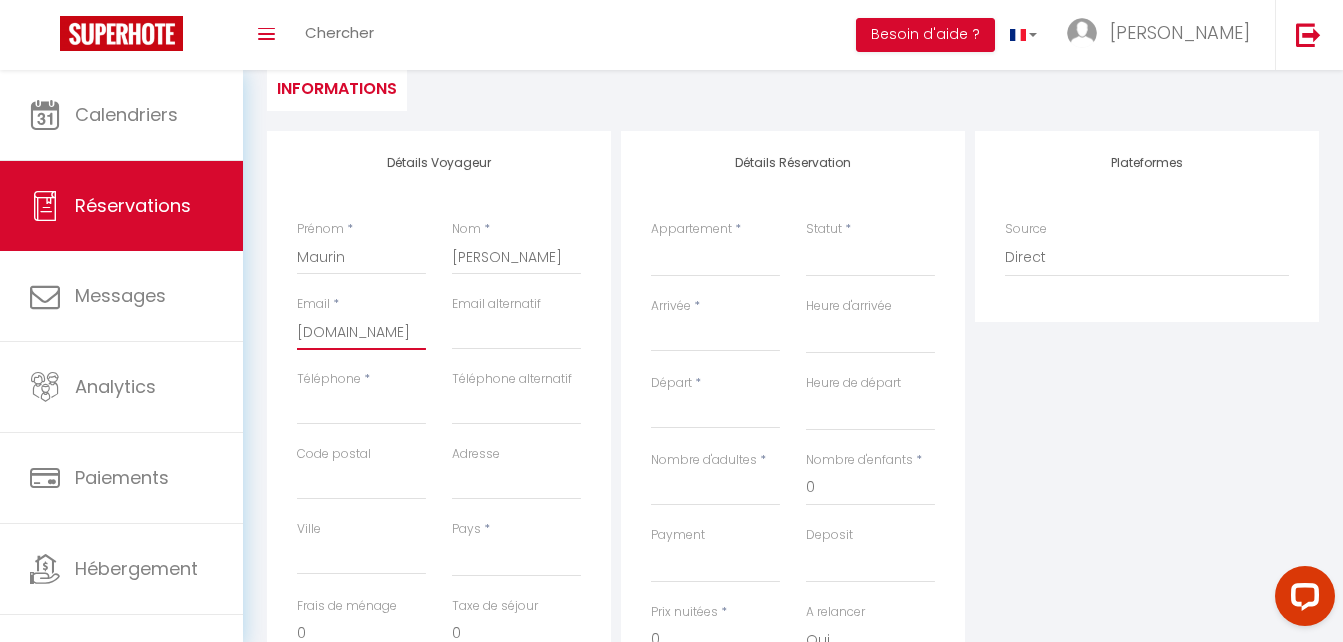 select 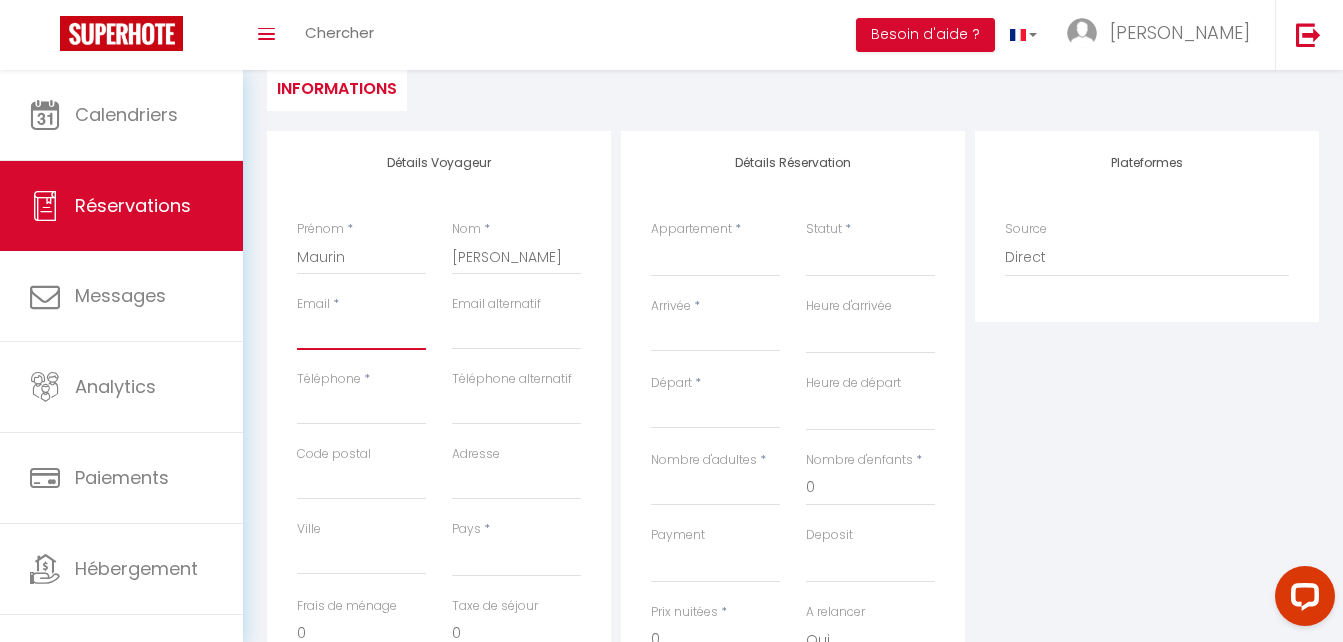 select 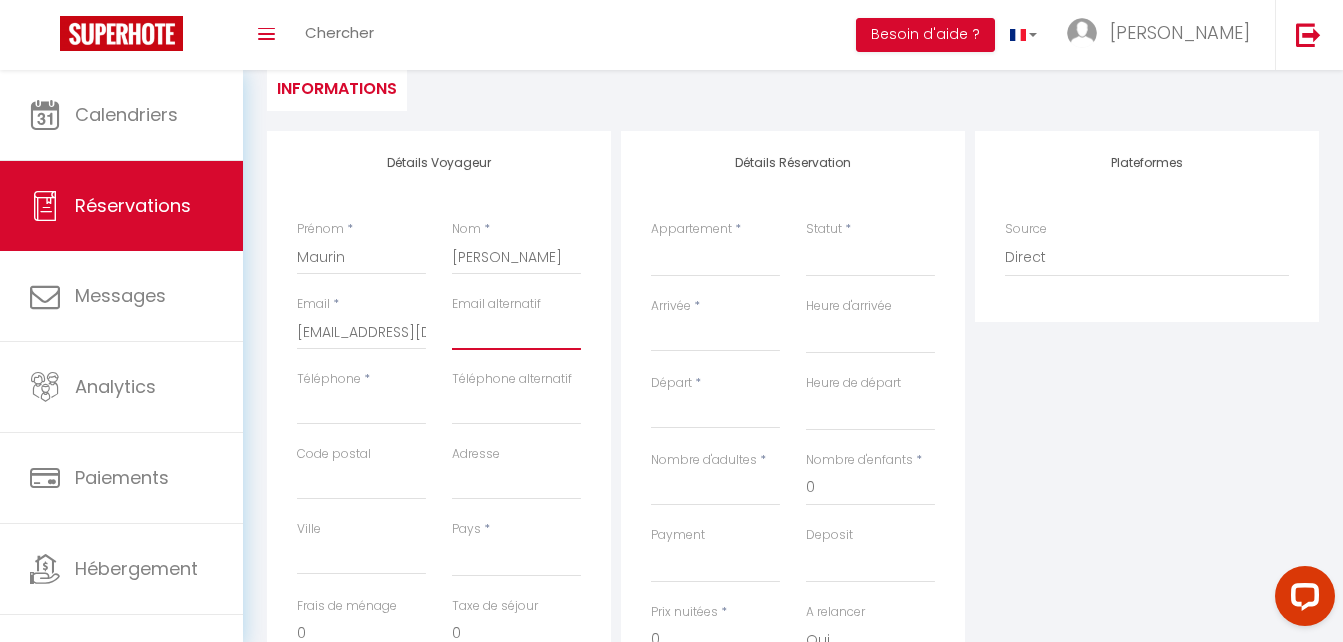 type on "[EMAIL_ADDRESS][DOMAIN_NAME]" 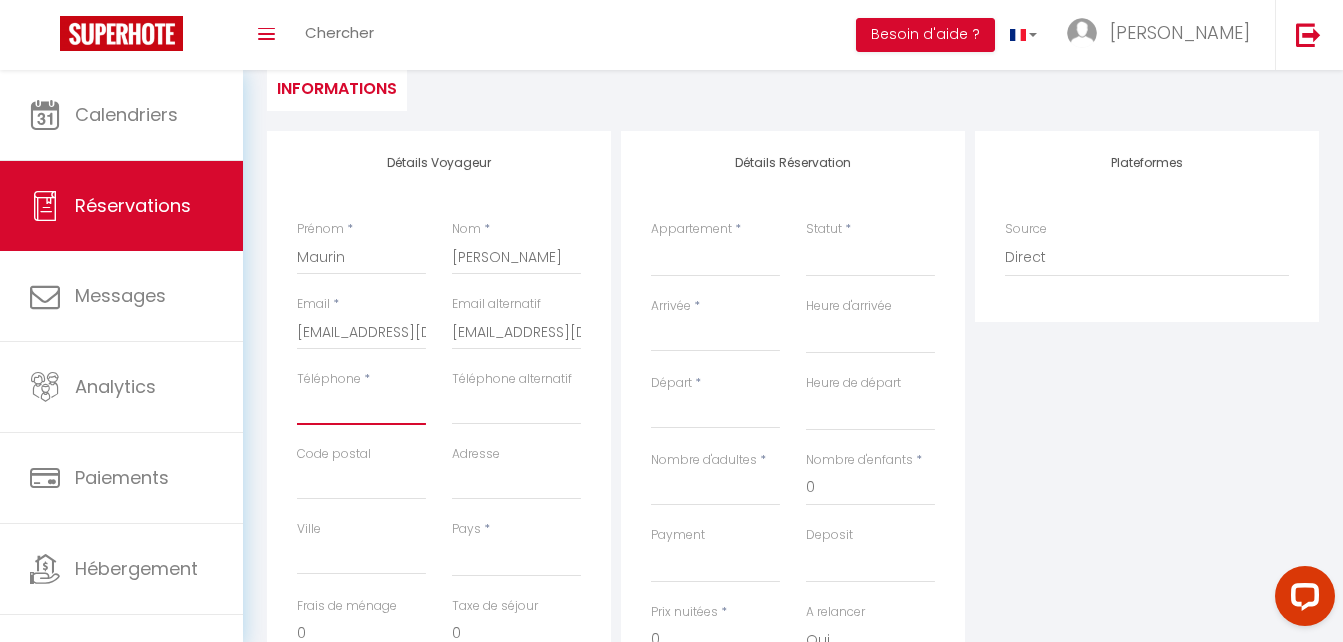 type on "03122923" 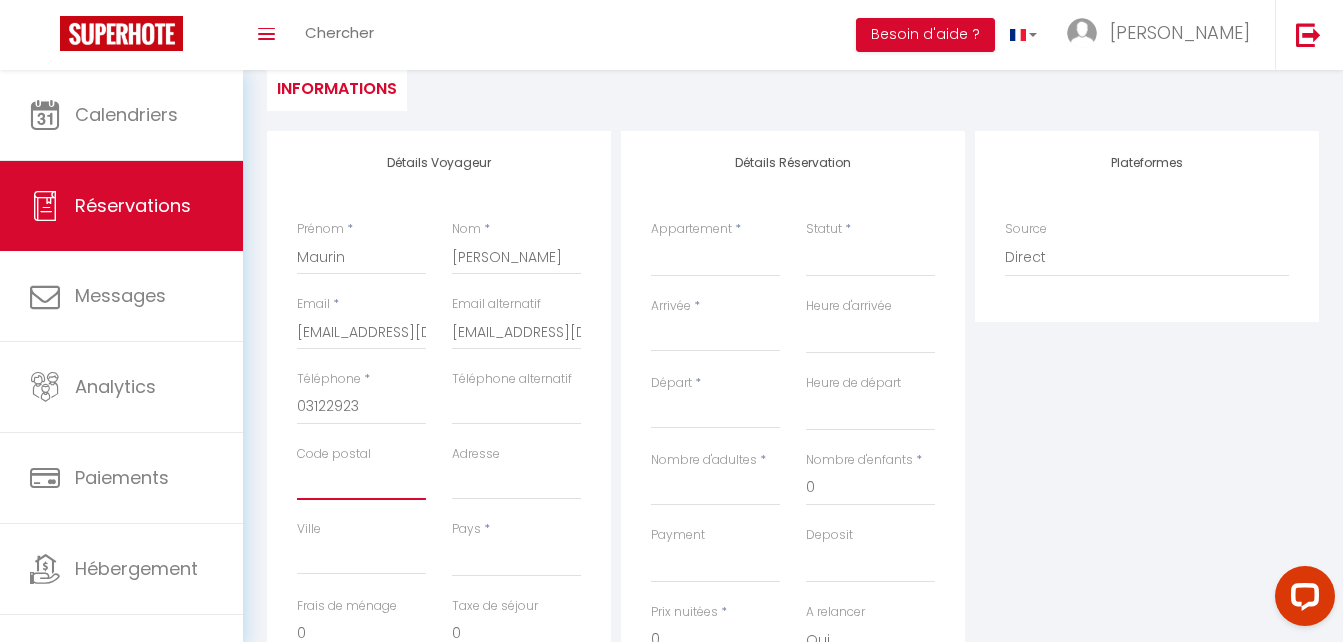 type on "82000" 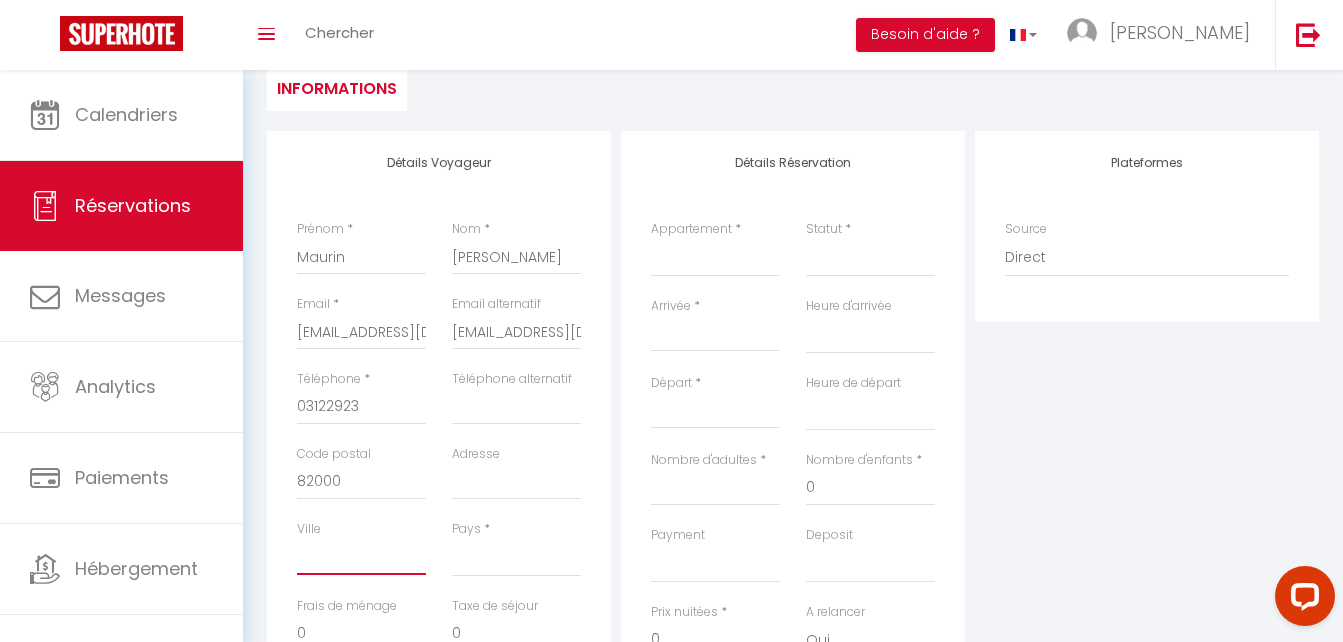 type on "Montauben" 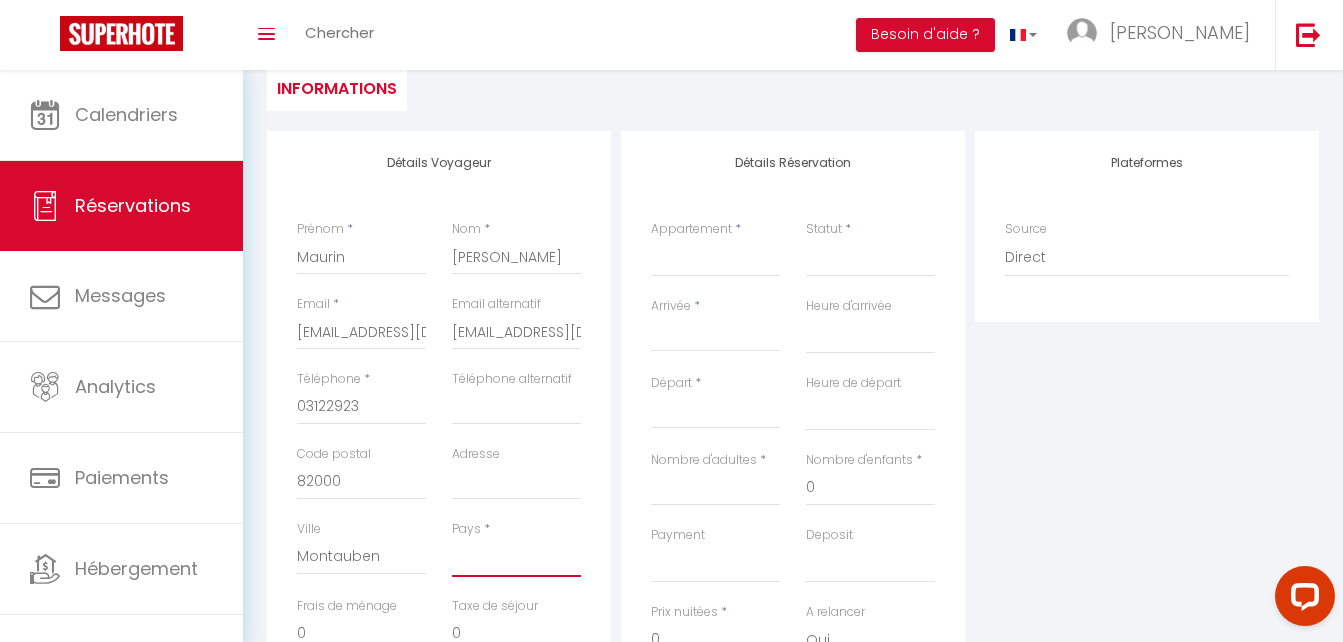 select on "FR" 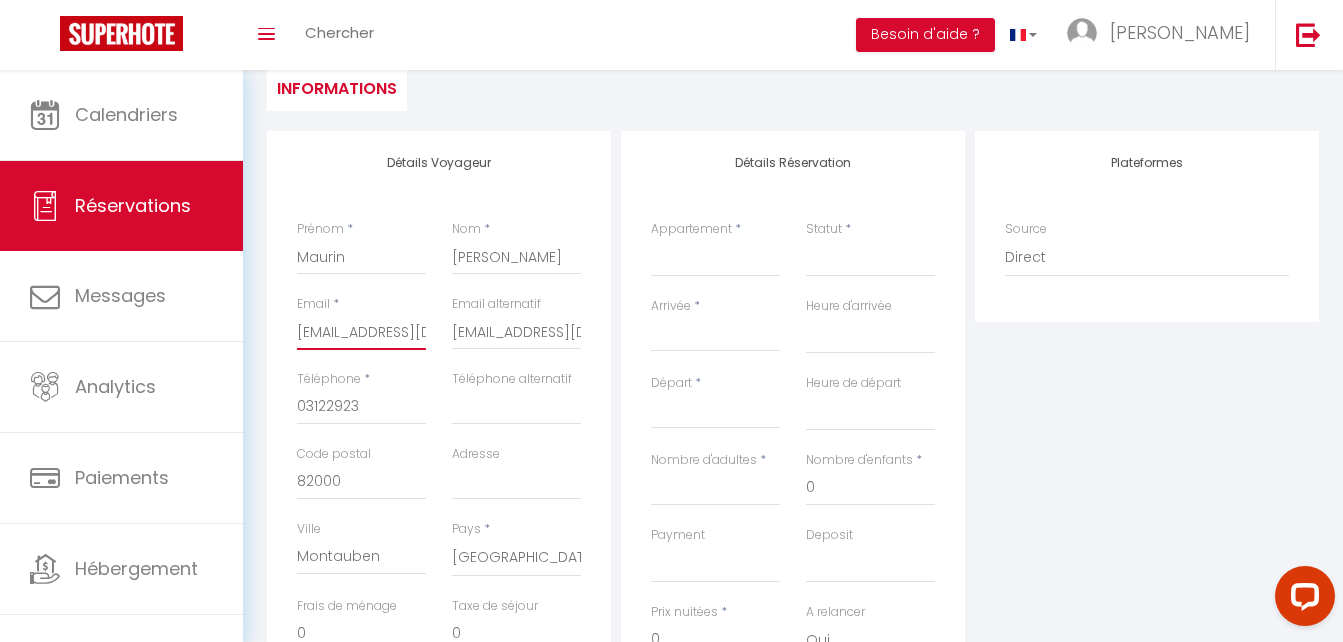 select 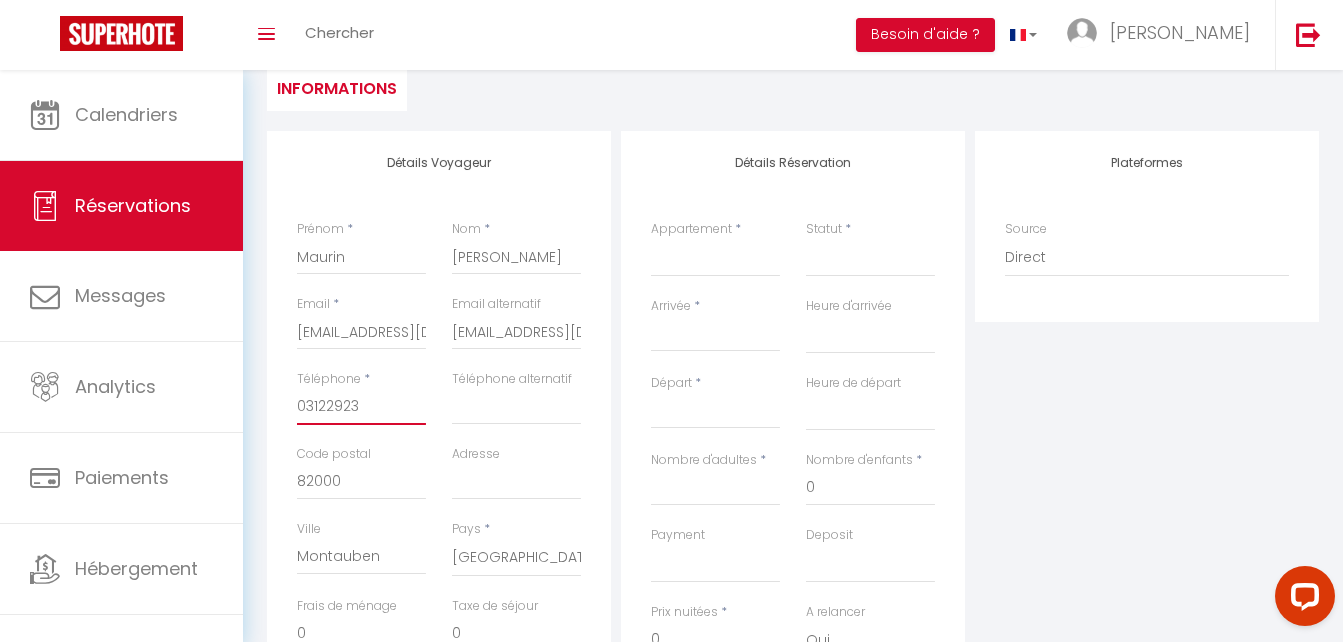 click on "03122923" at bounding box center [361, 407] 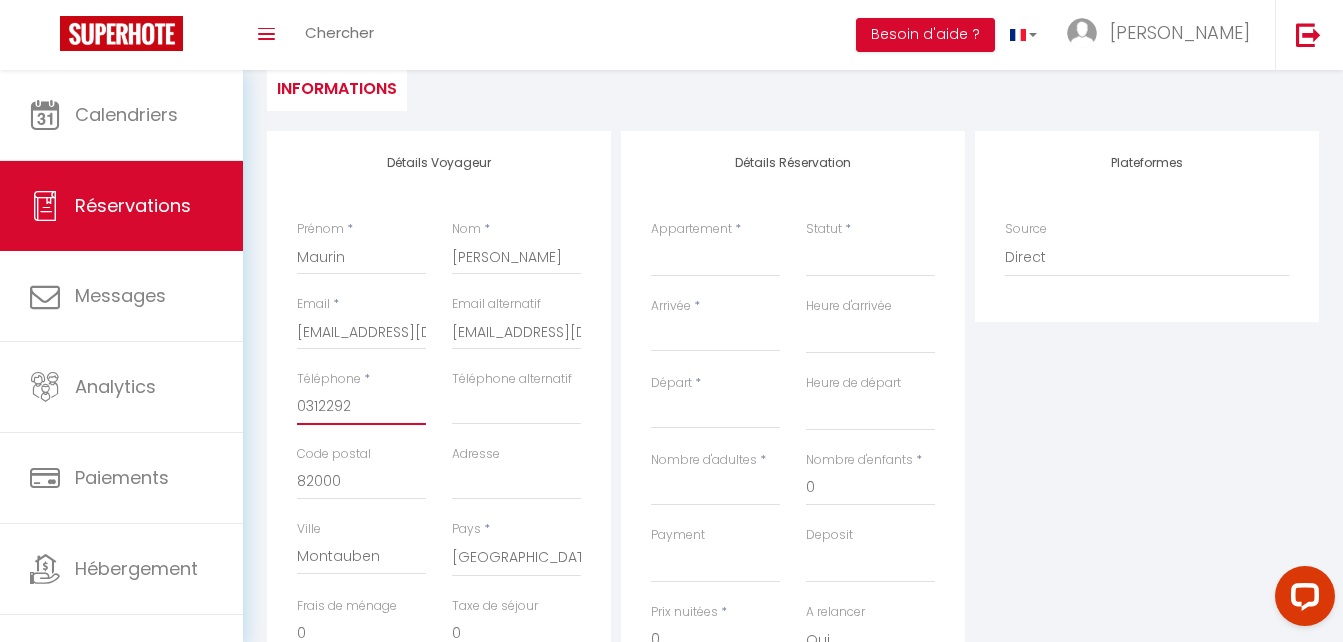 select 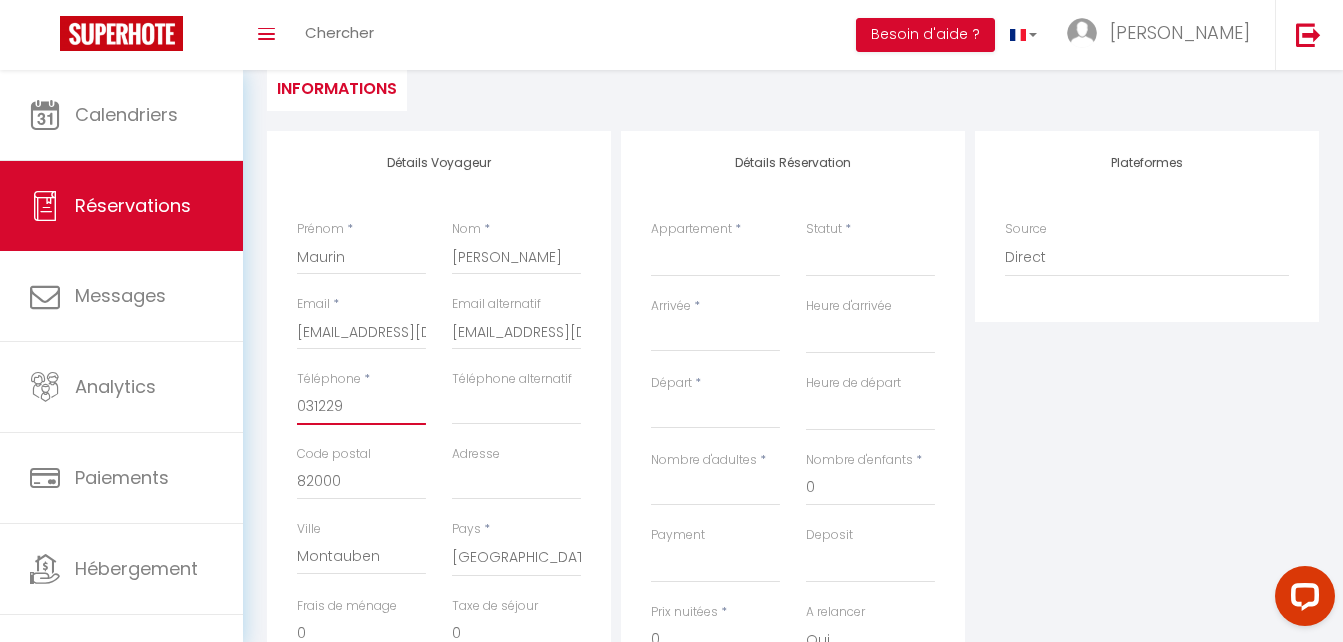 select 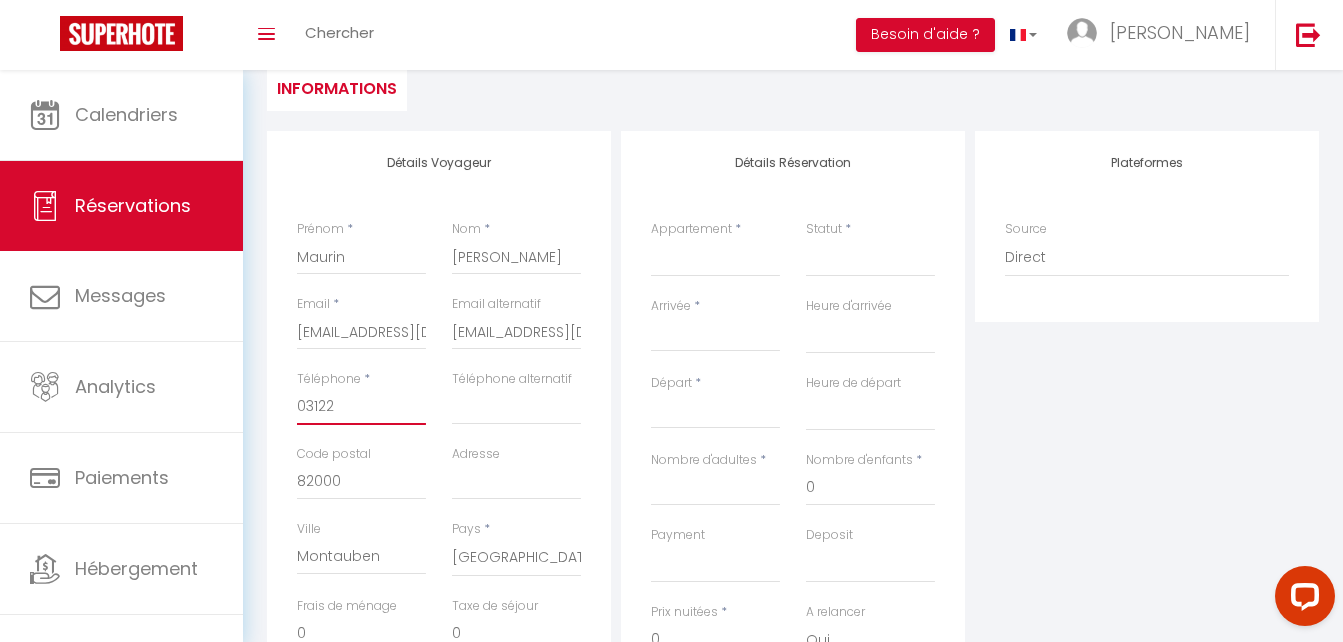 select 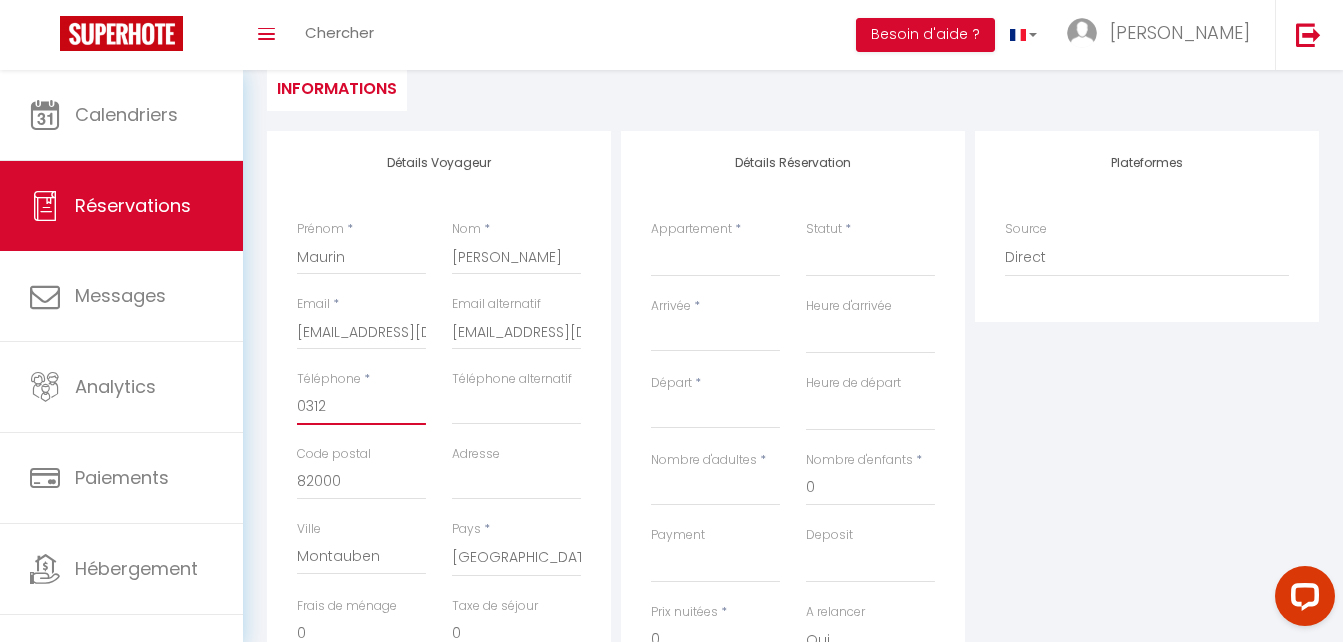 select 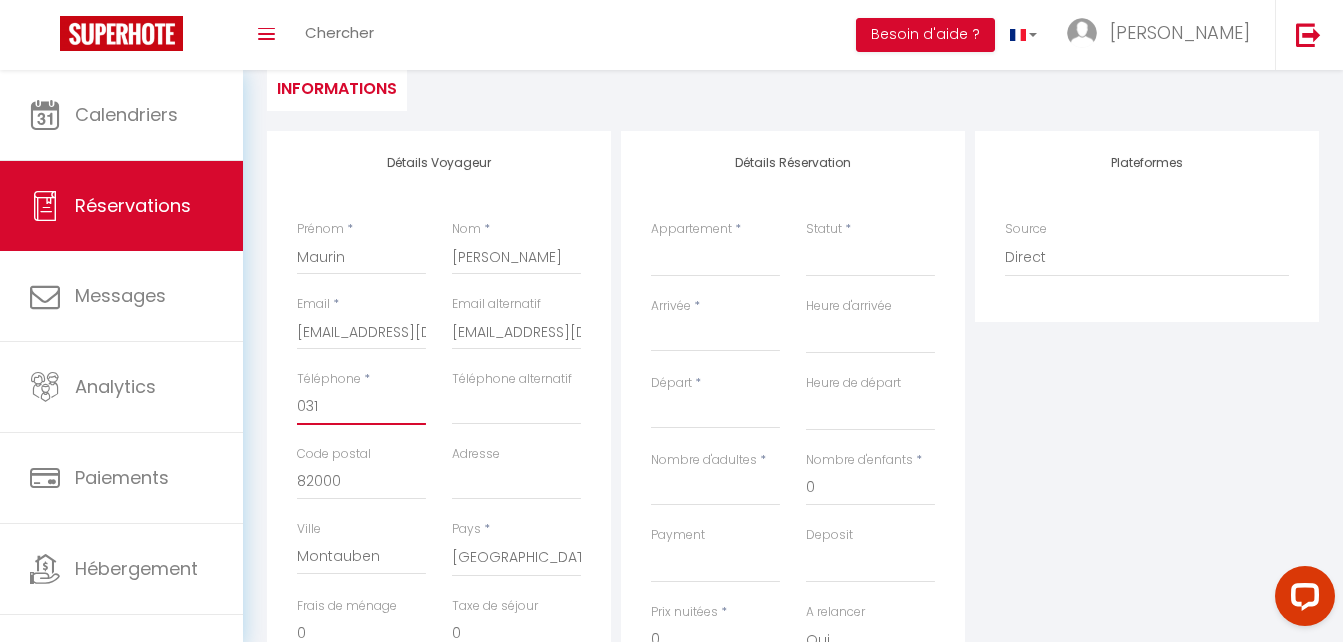 select 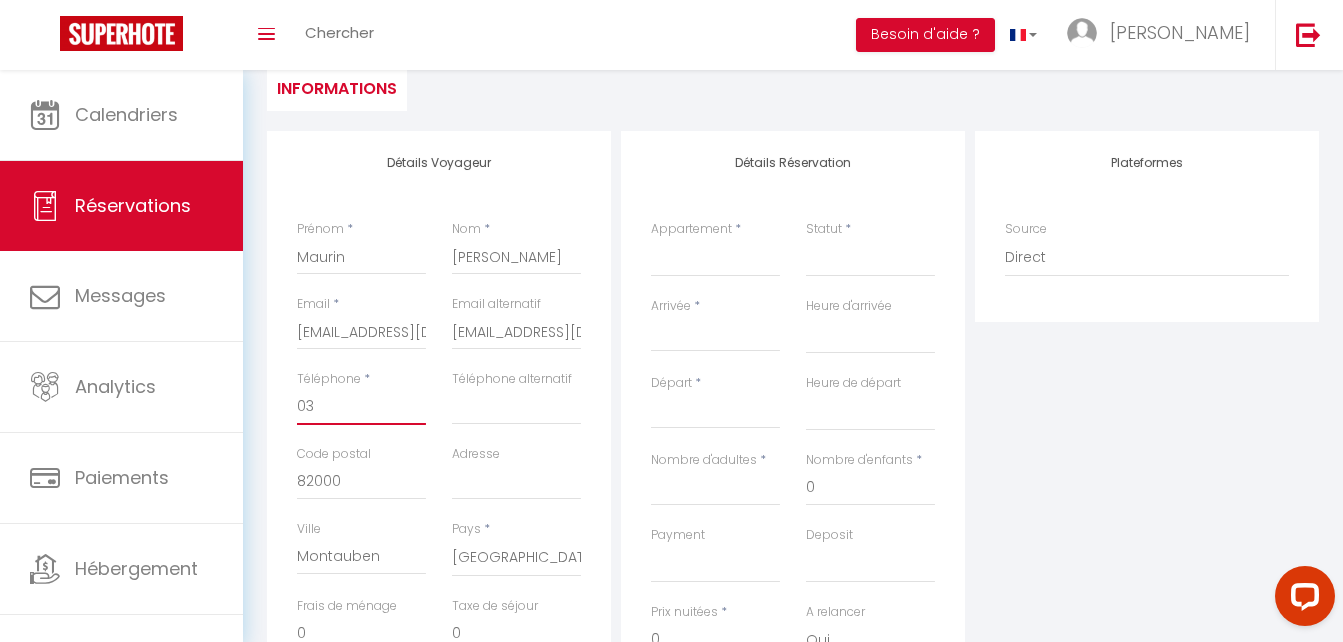 select 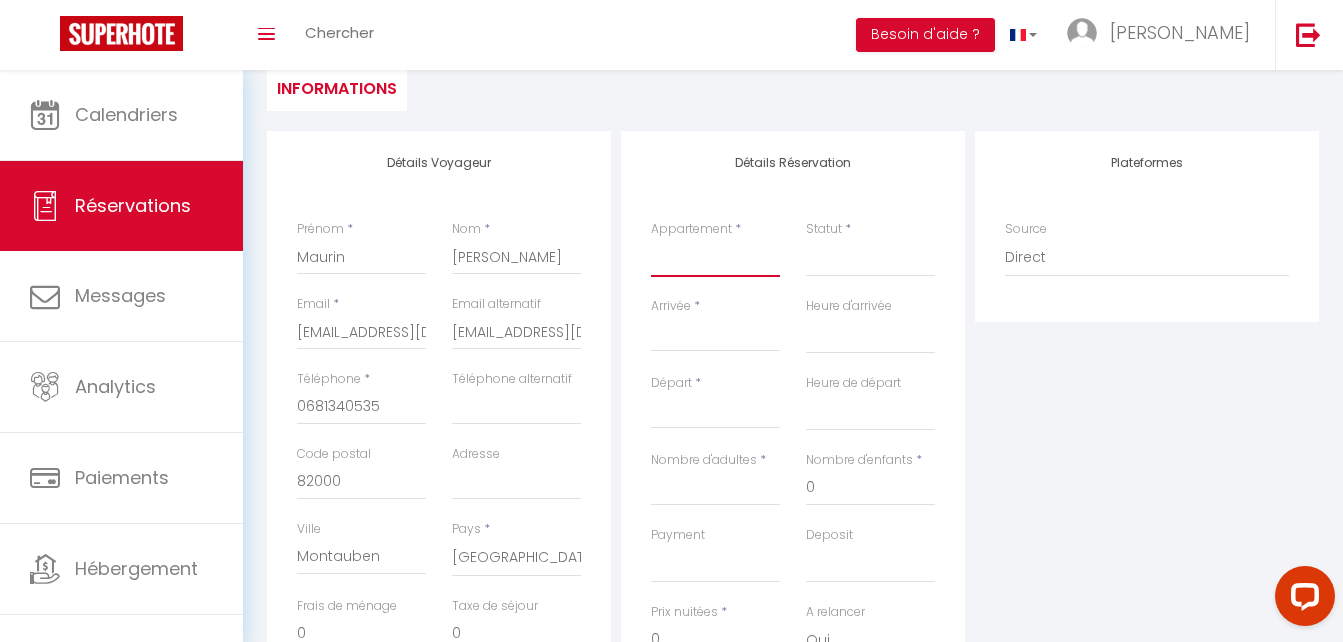 click on "Suite Gabrielle Deluxe Suite Karl Deluxe Suite Cambon Deluxe Chambre Mona Lisa Suite la Gravette" at bounding box center [715, 258] 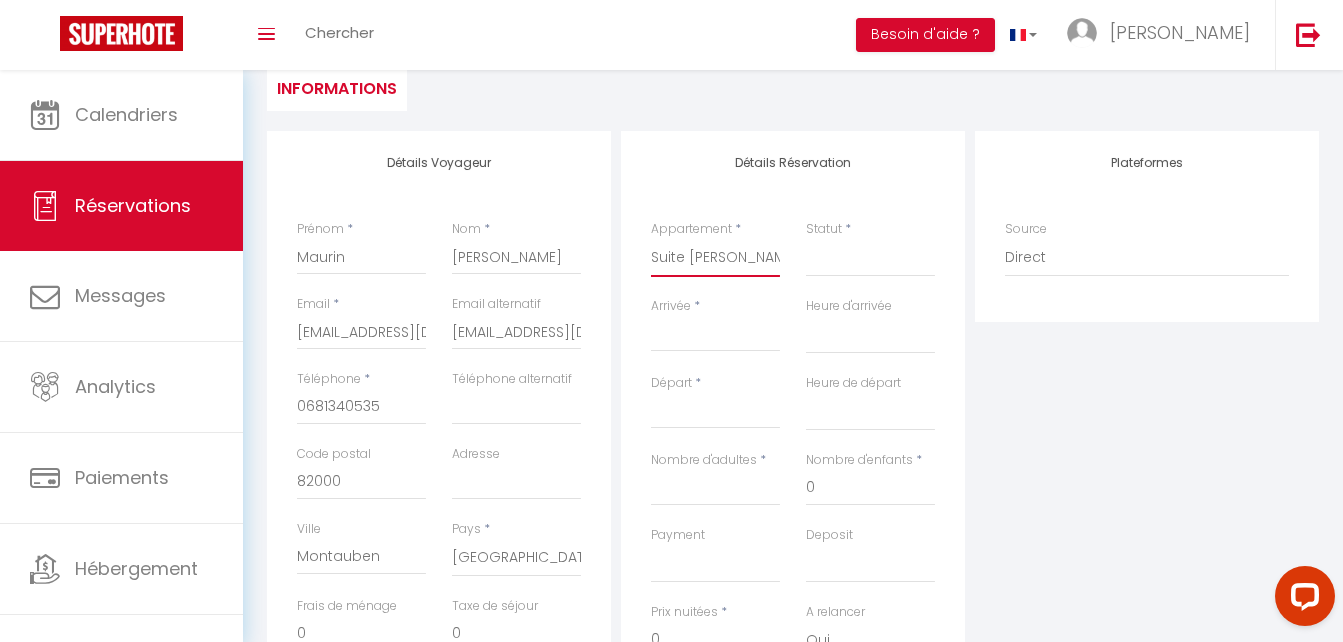 click on "Suite Gabrielle Deluxe Suite Karl Deluxe Suite Cambon Deluxe Chambre Mona Lisa Suite la Gravette" at bounding box center (715, 258) 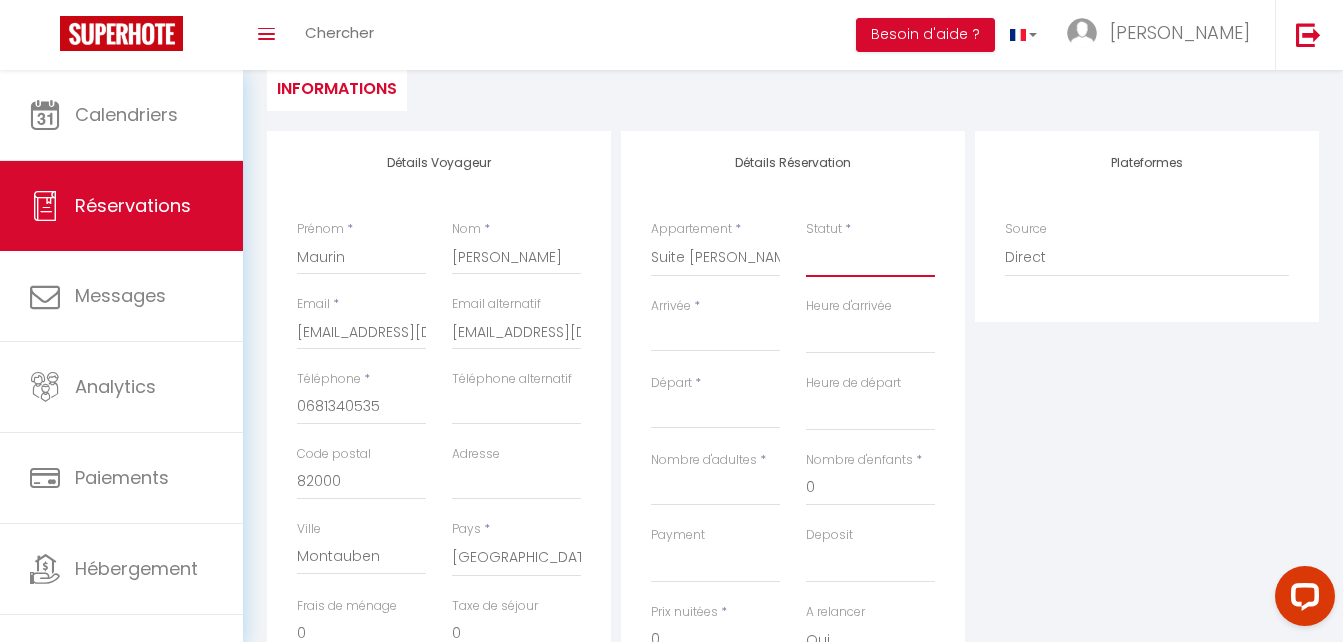 click on "Confirmé Non Confirmé Annulé Annulé par le voyageur No Show Request" at bounding box center [870, 258] 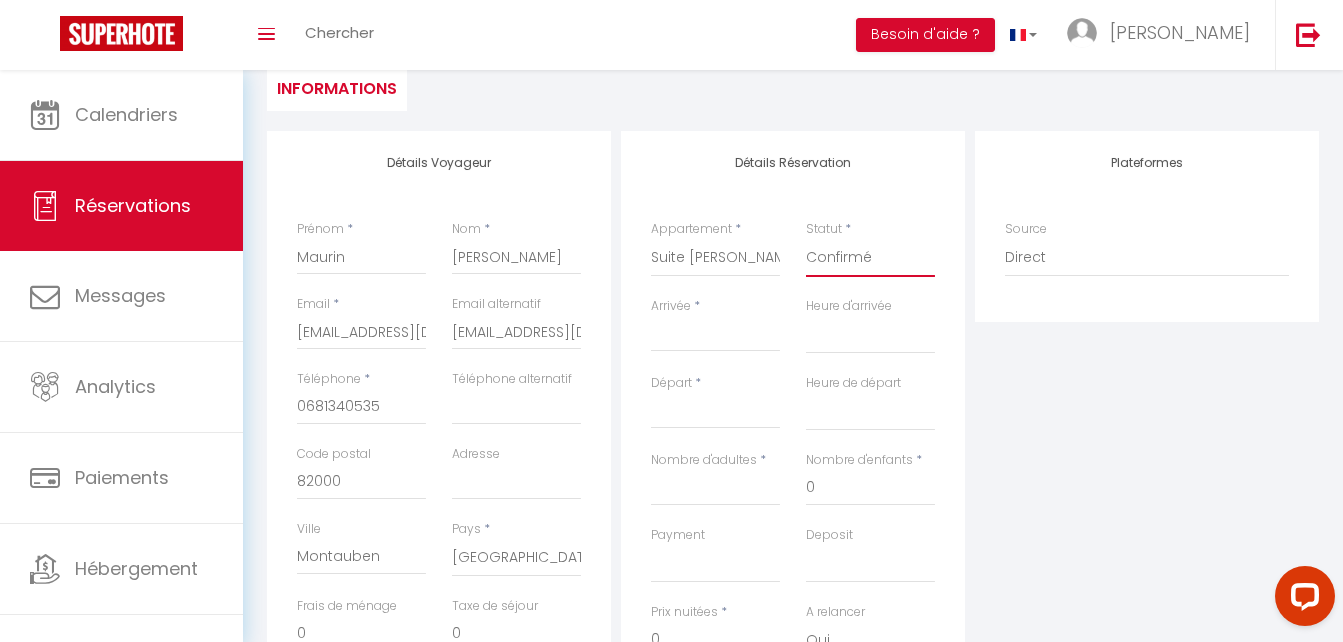 click on "Confirmé Non Confirmé Annulé Annulé par le voyageur No Show Request" at bounding box center (870, 258) 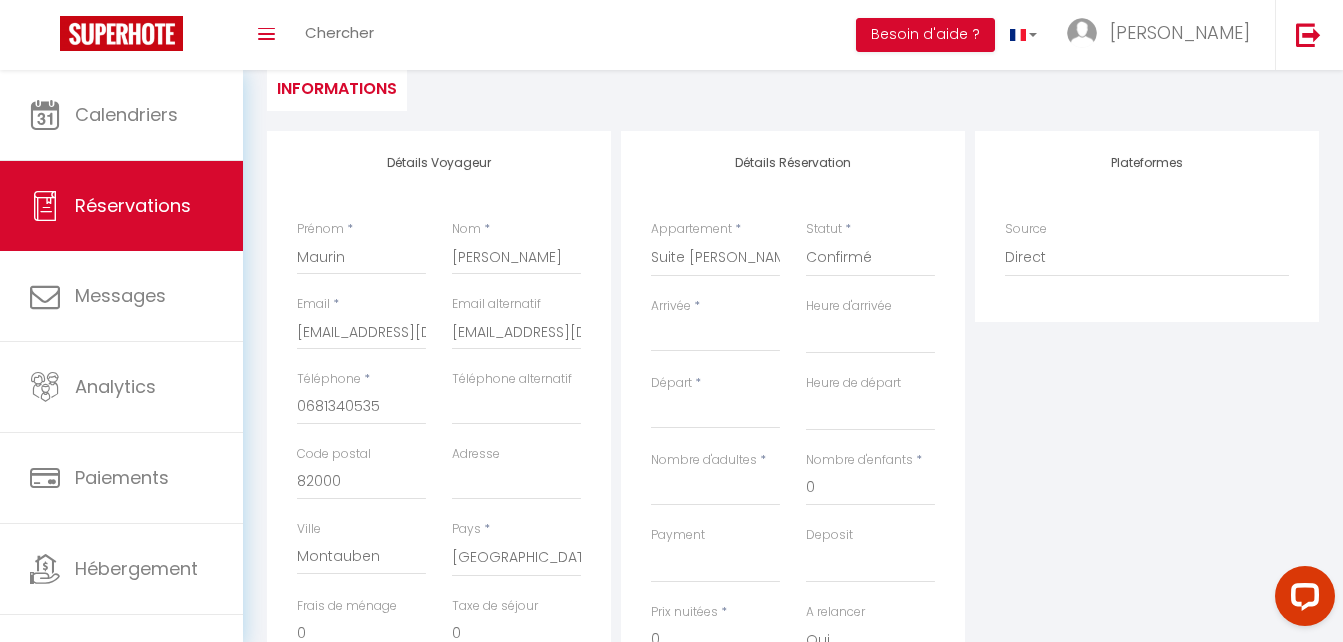 click on "Arrivée" at bounding box center (715, 336) 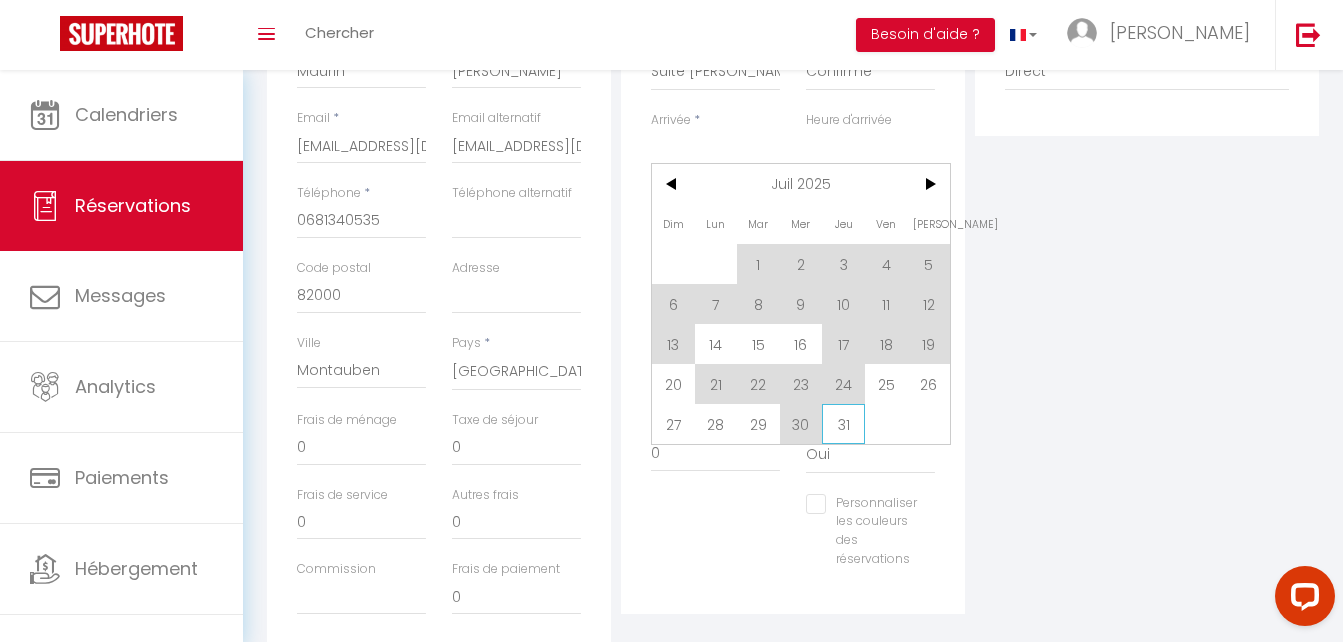 scroll, scrollTop: 400, scrollLeft: 0, axis: vertical 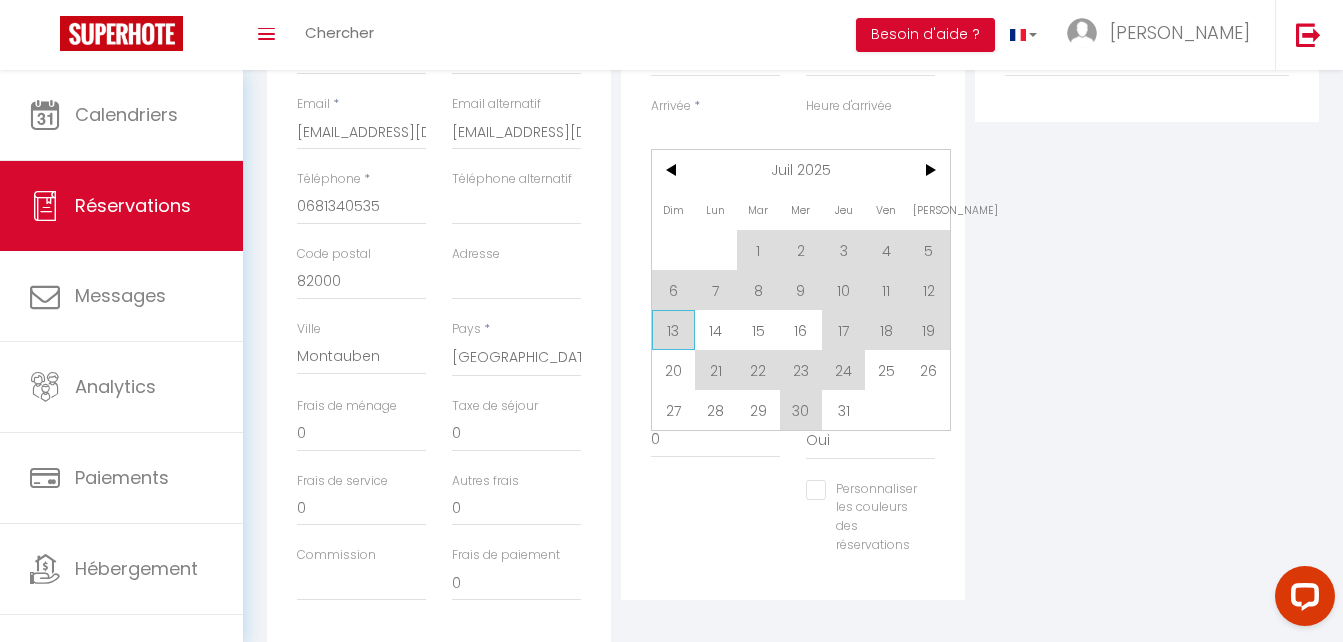 click on "13" at bounding box center [673, 330] 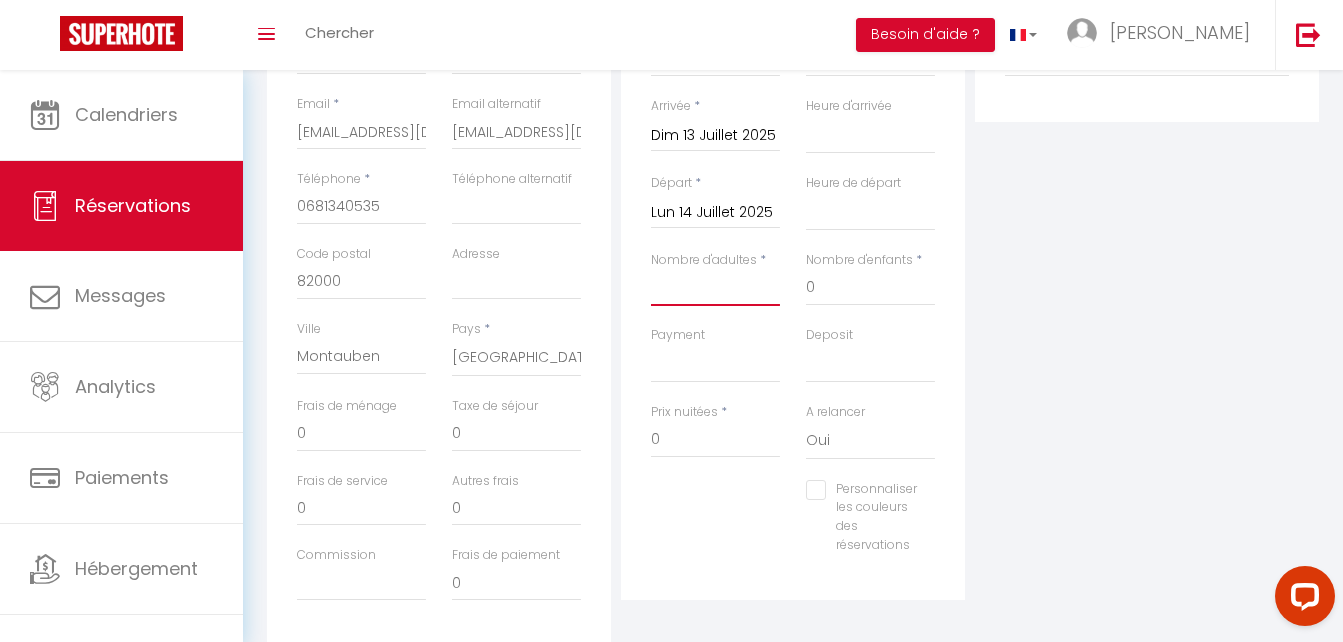click on "Nombre d'adultes" at bounding box center [715, 288] 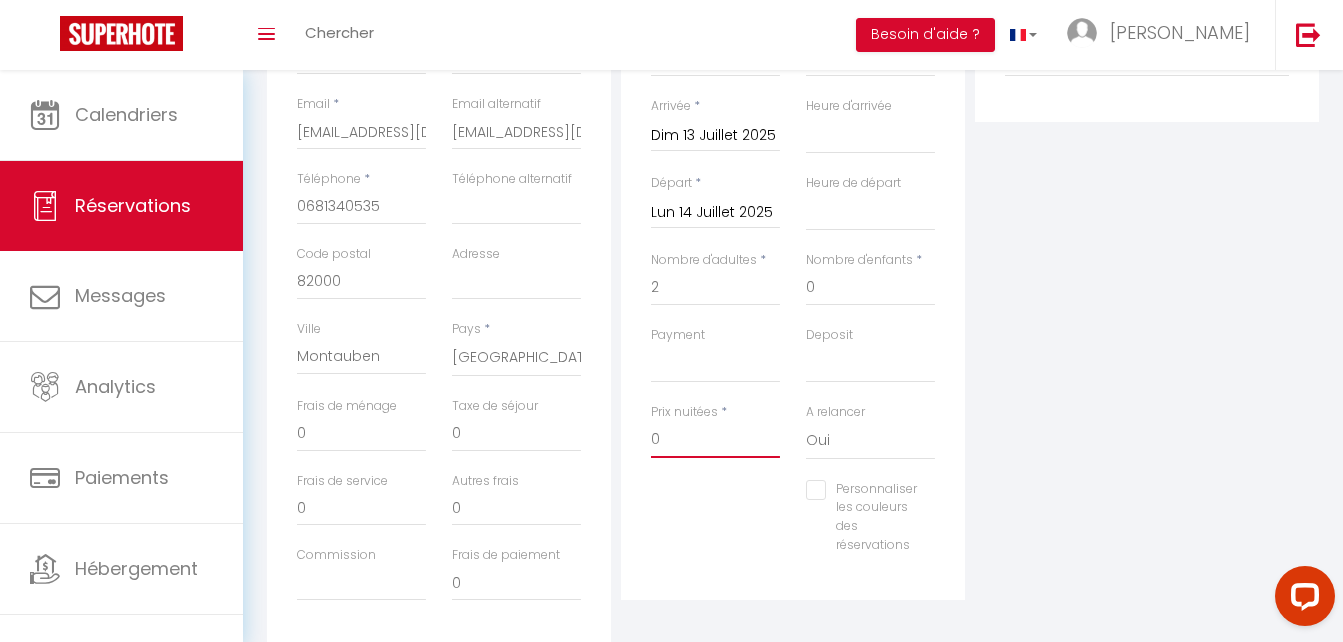 click on "0" at bounding box center (715, 440) 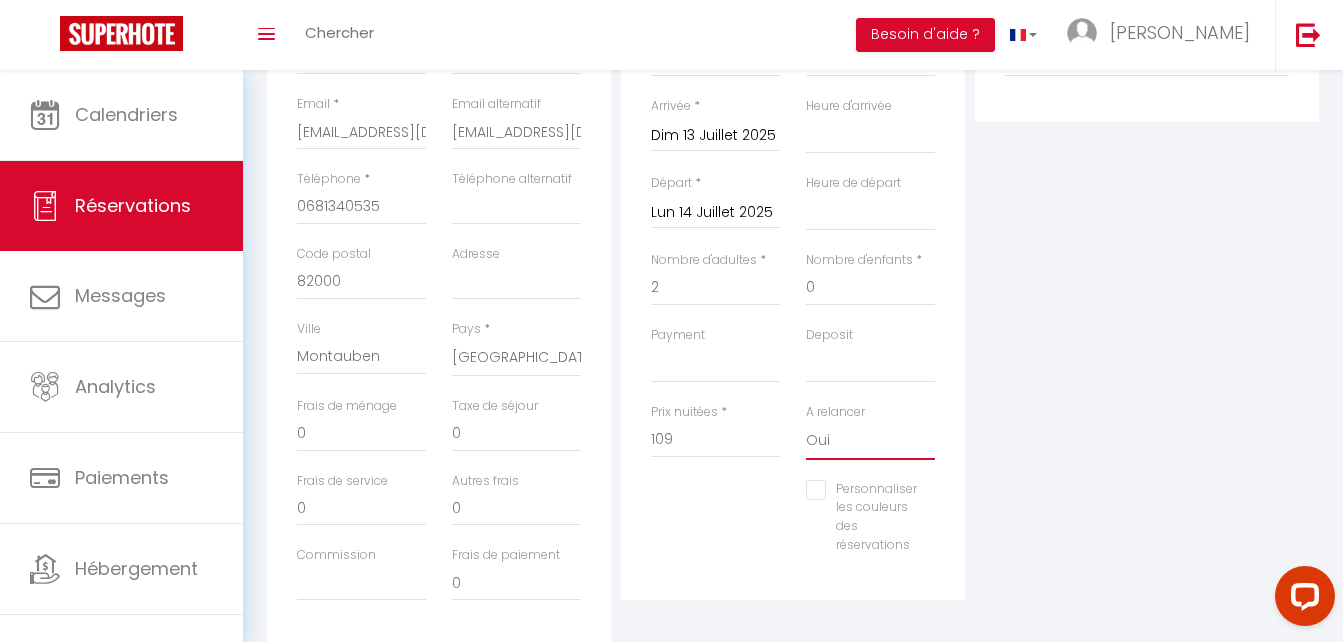 click on "Oui   Non" at bounding box center [870, 441] 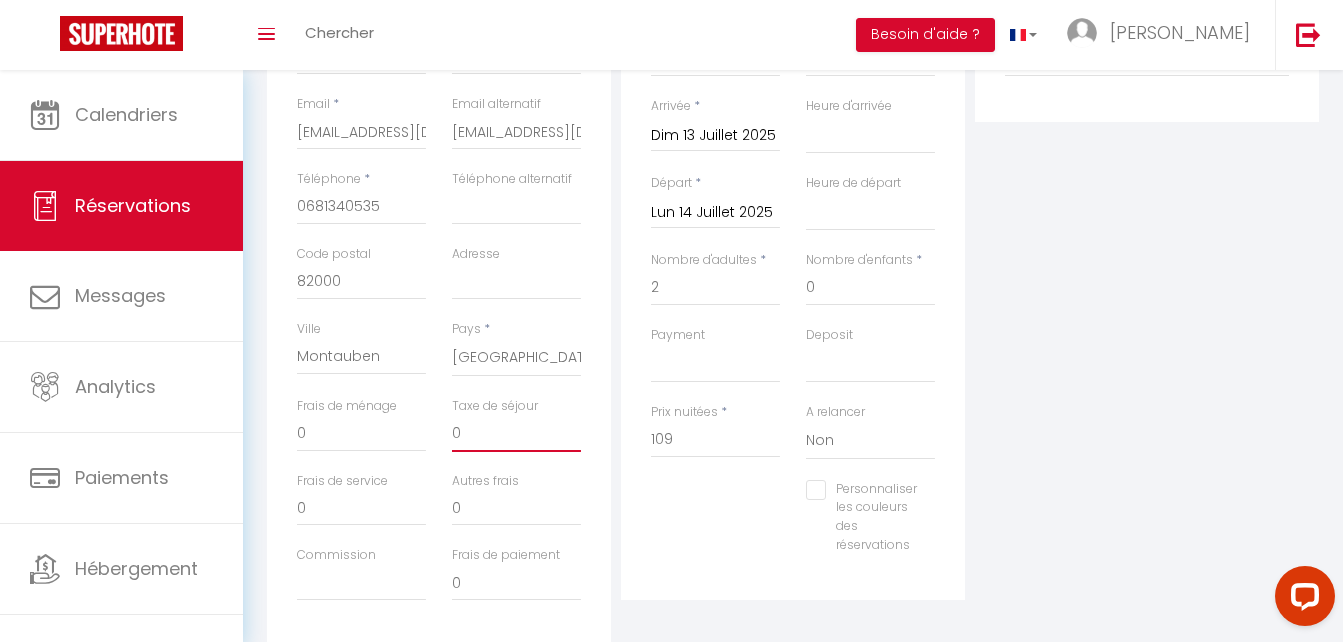 click on "0" at bounding box center [516, 434] 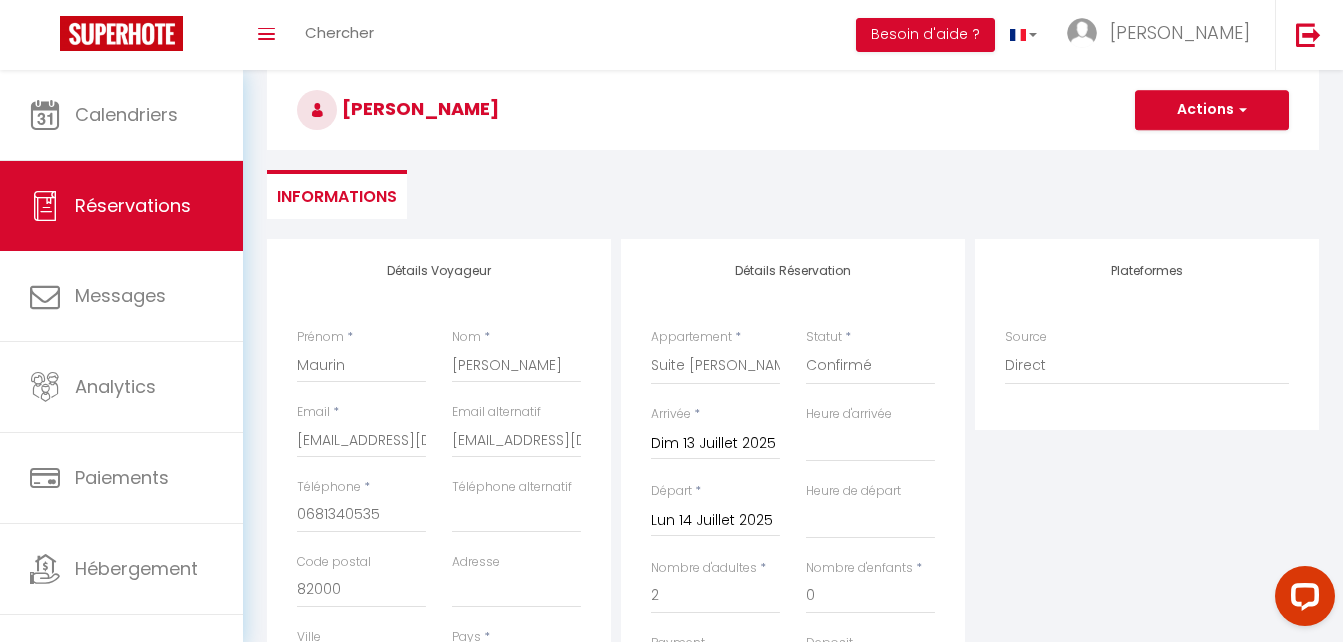 scroll, scrollTop: 0, scrollLeft: 0, axis: both 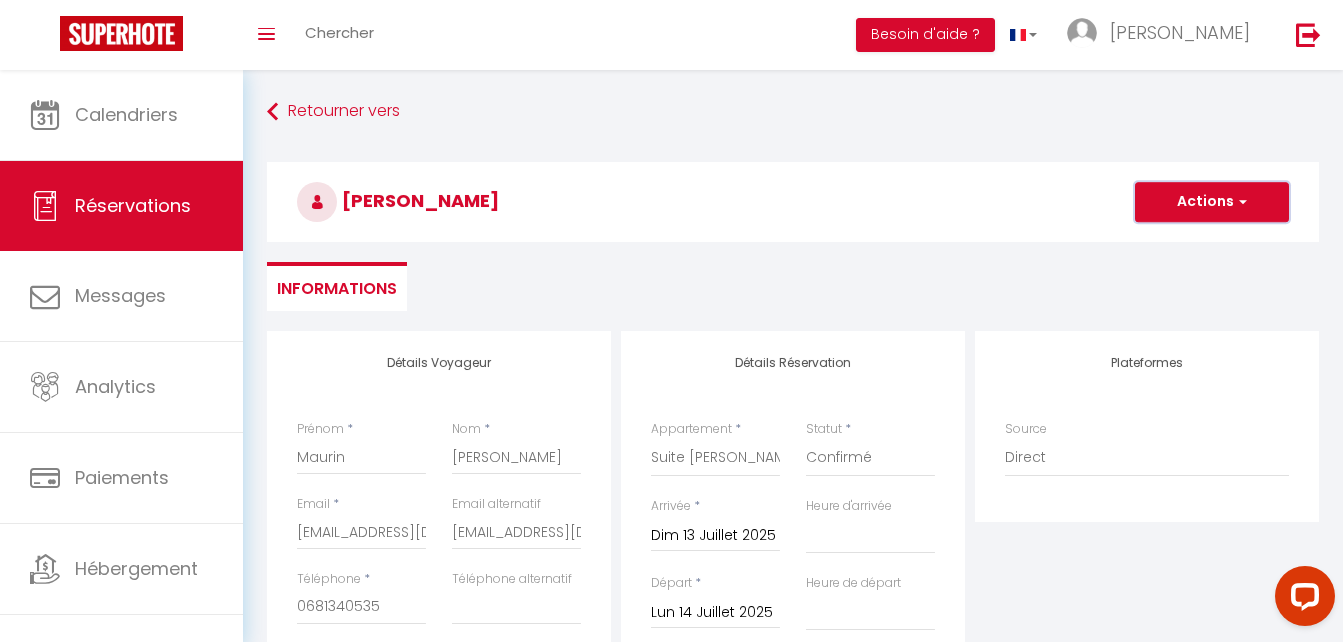 click on "Actions" at bounding box center (1212, 202) 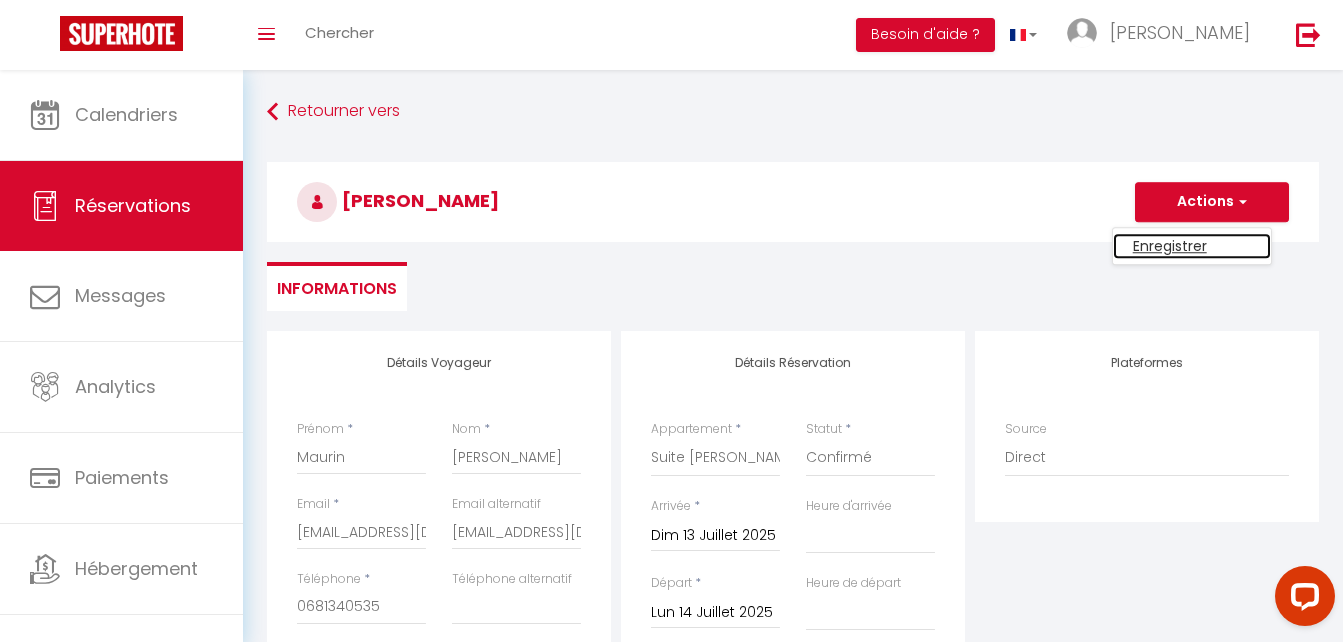 click on "Enregistrer" at bounding box center (1192, 246) 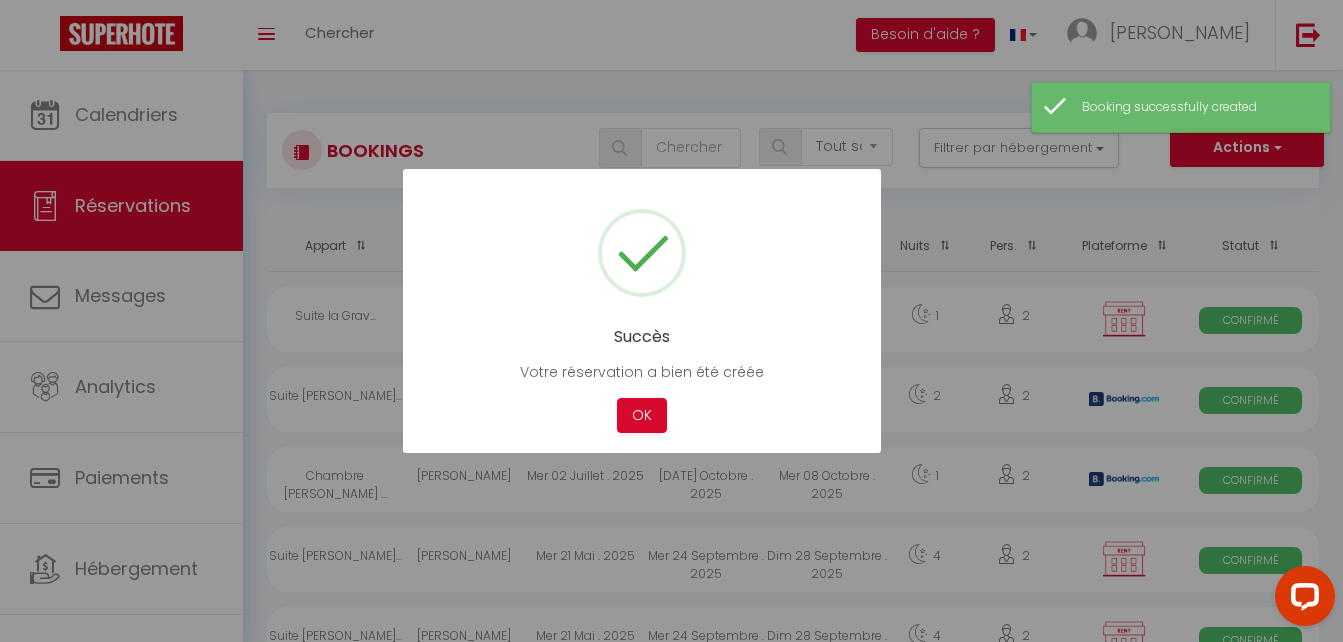 drag, startPoint x: 653, startPoint y: 408, endPoint x: 564, endPoint y: 398, distance: 89.560036 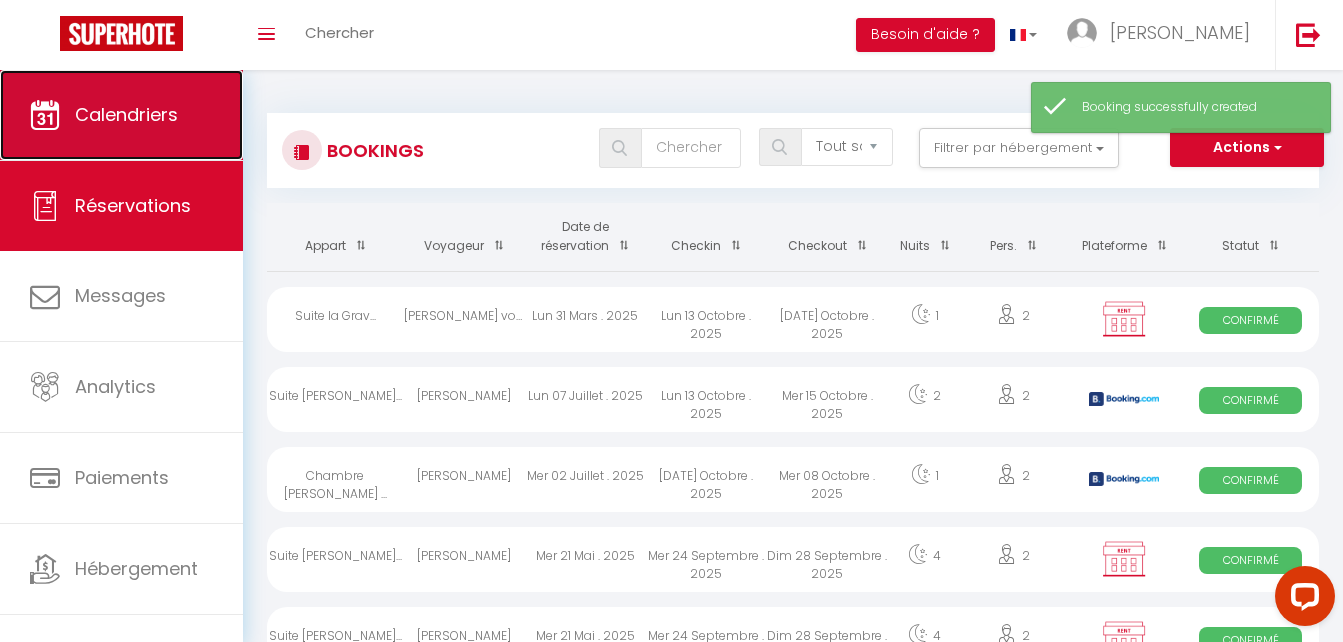 click on "Calendriers" at bounding box center [126, 114] 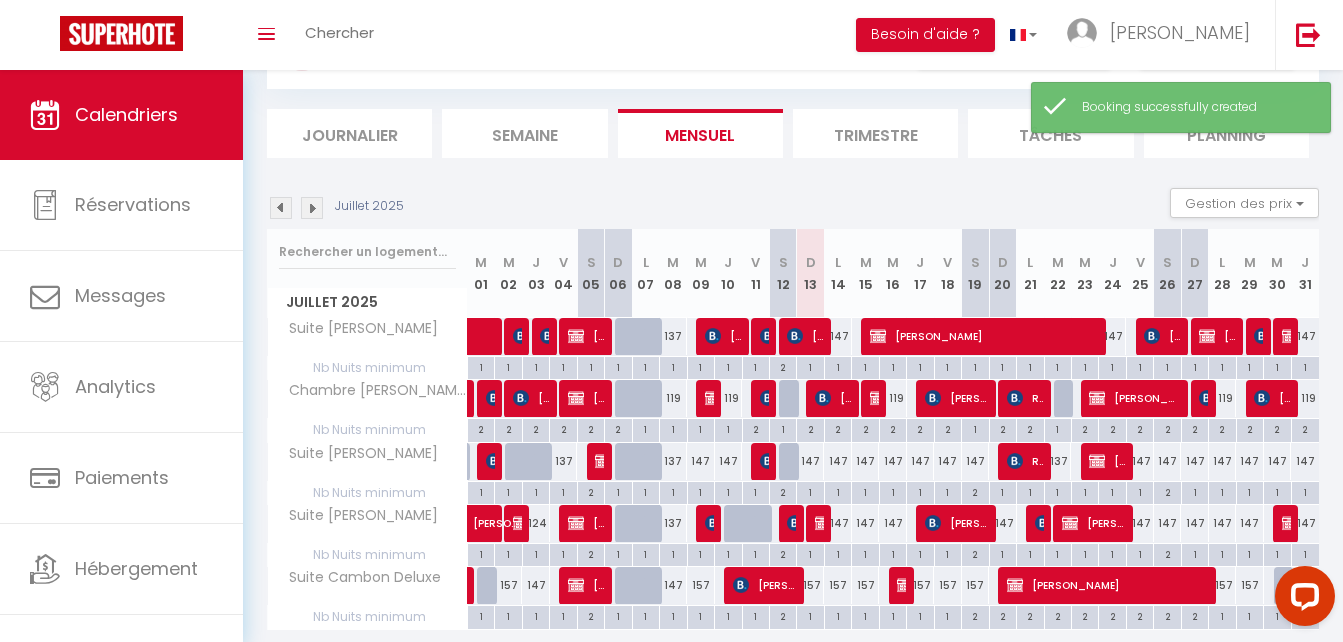 scroll, scrollTop: 100, scrollLeft: 0, axis: vertical 